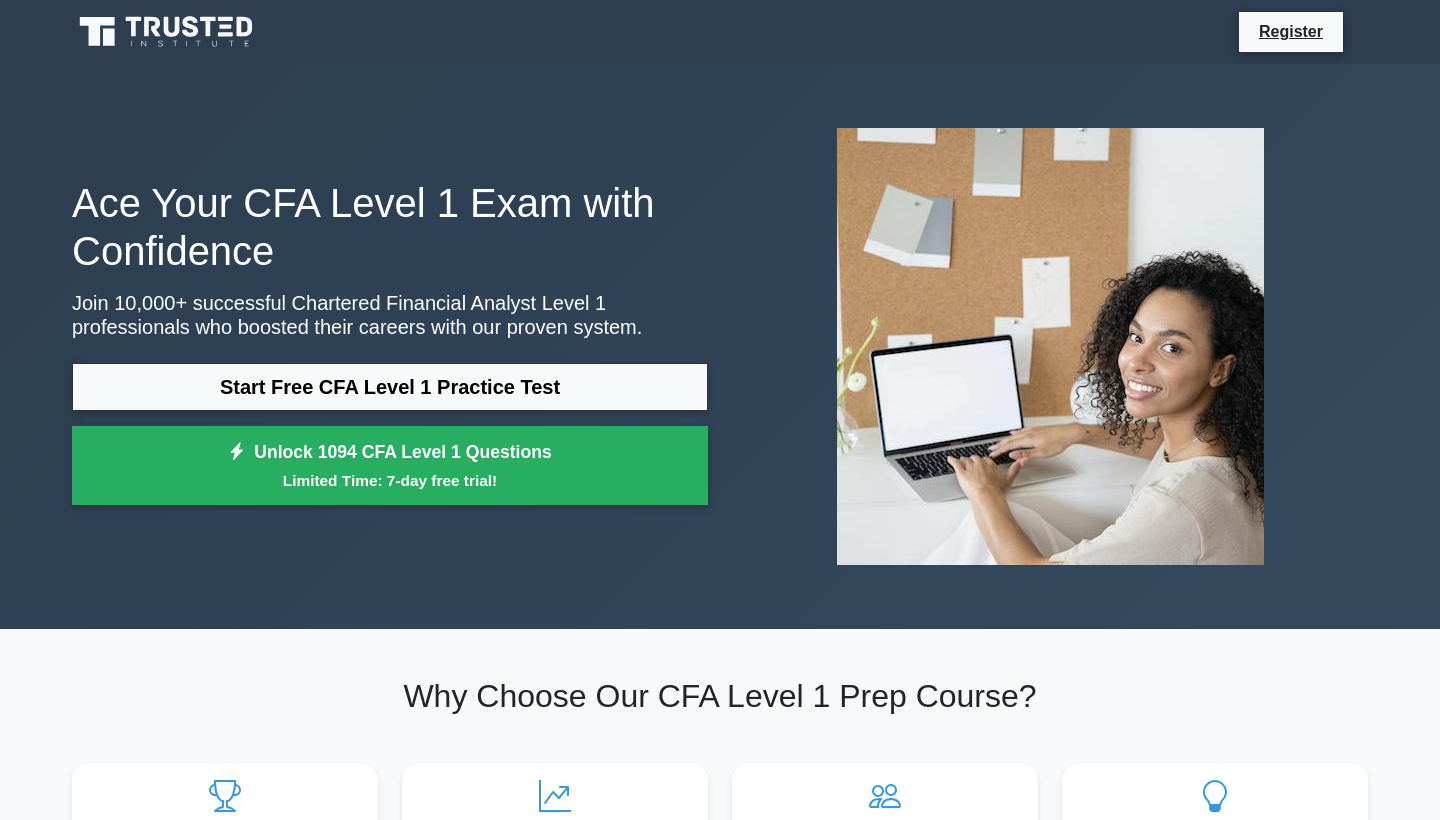 scroll, scrollTop: 0, scrollLeft: 0, axis: both 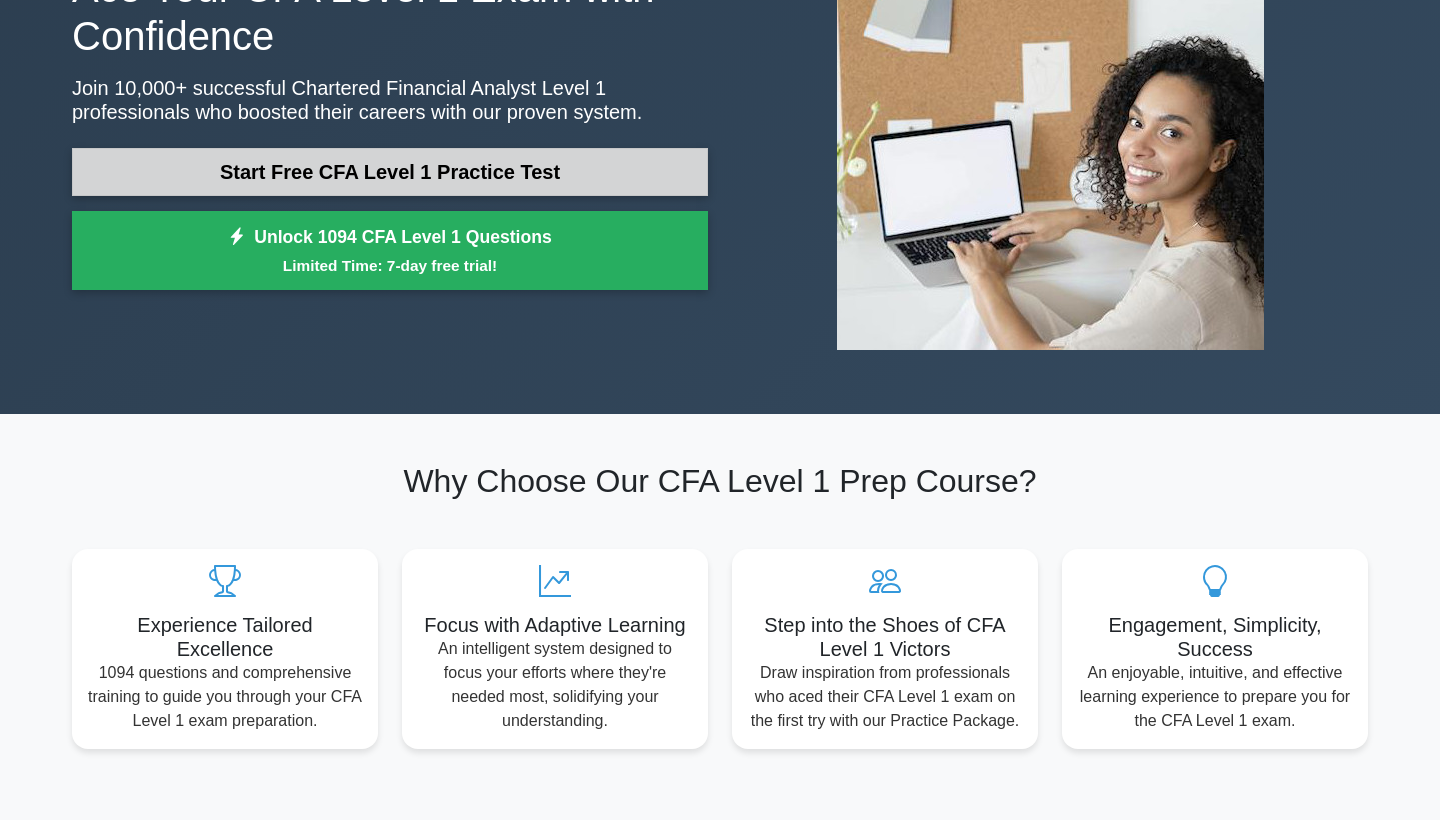 click on "Start Free CFA Level 1 Practice Test" at bounding box center (390, 172) 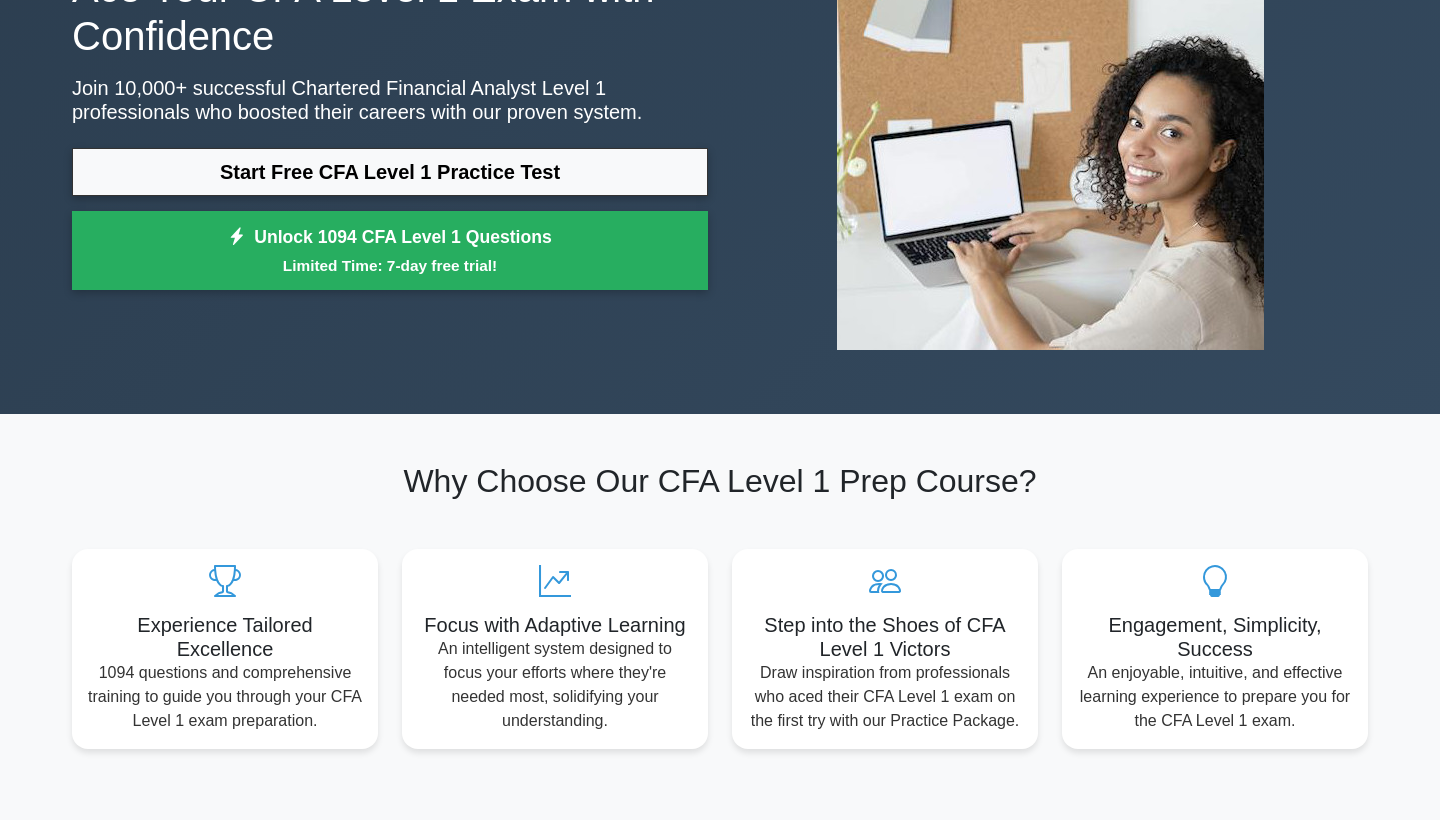 click on "Why Choose Our CFA Level 1 Prep Course?" at bounding box center [720, 481] 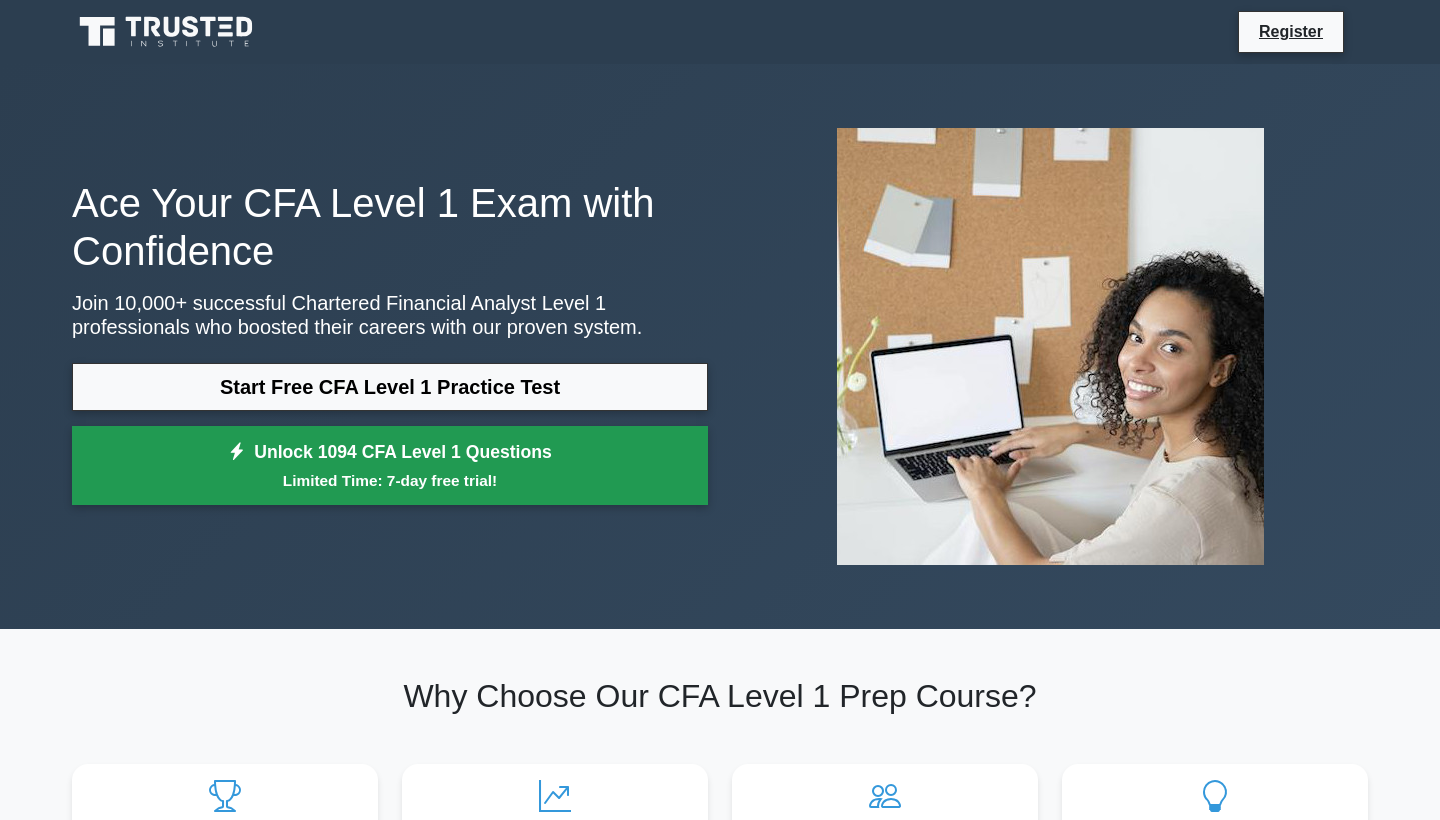scroll, scrollTop: 0, scrollLeft: 0, axis: both 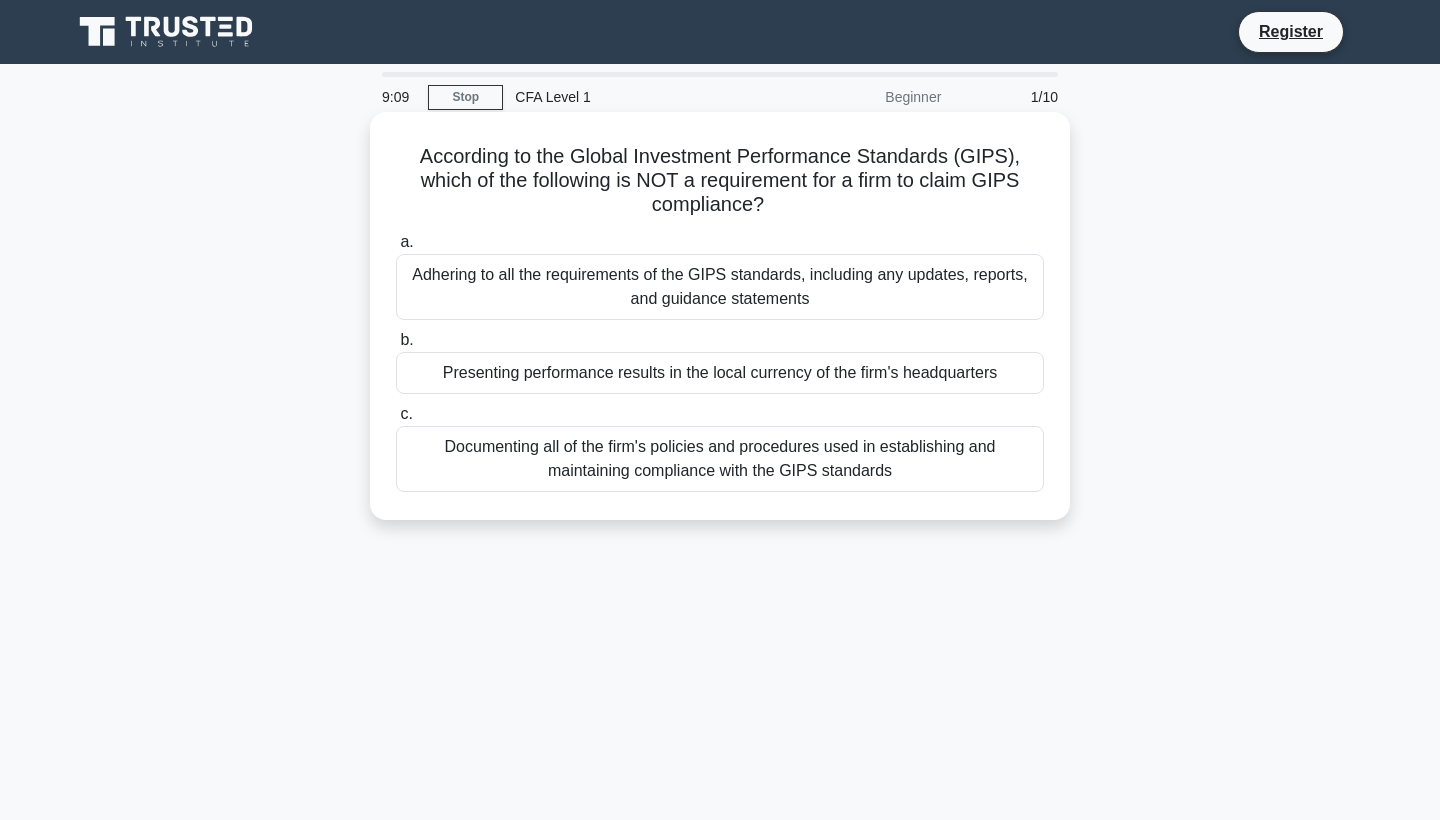 click on "Presenting performance results in the local currency of the firm's headquarters" at bounding box center [720, 373] 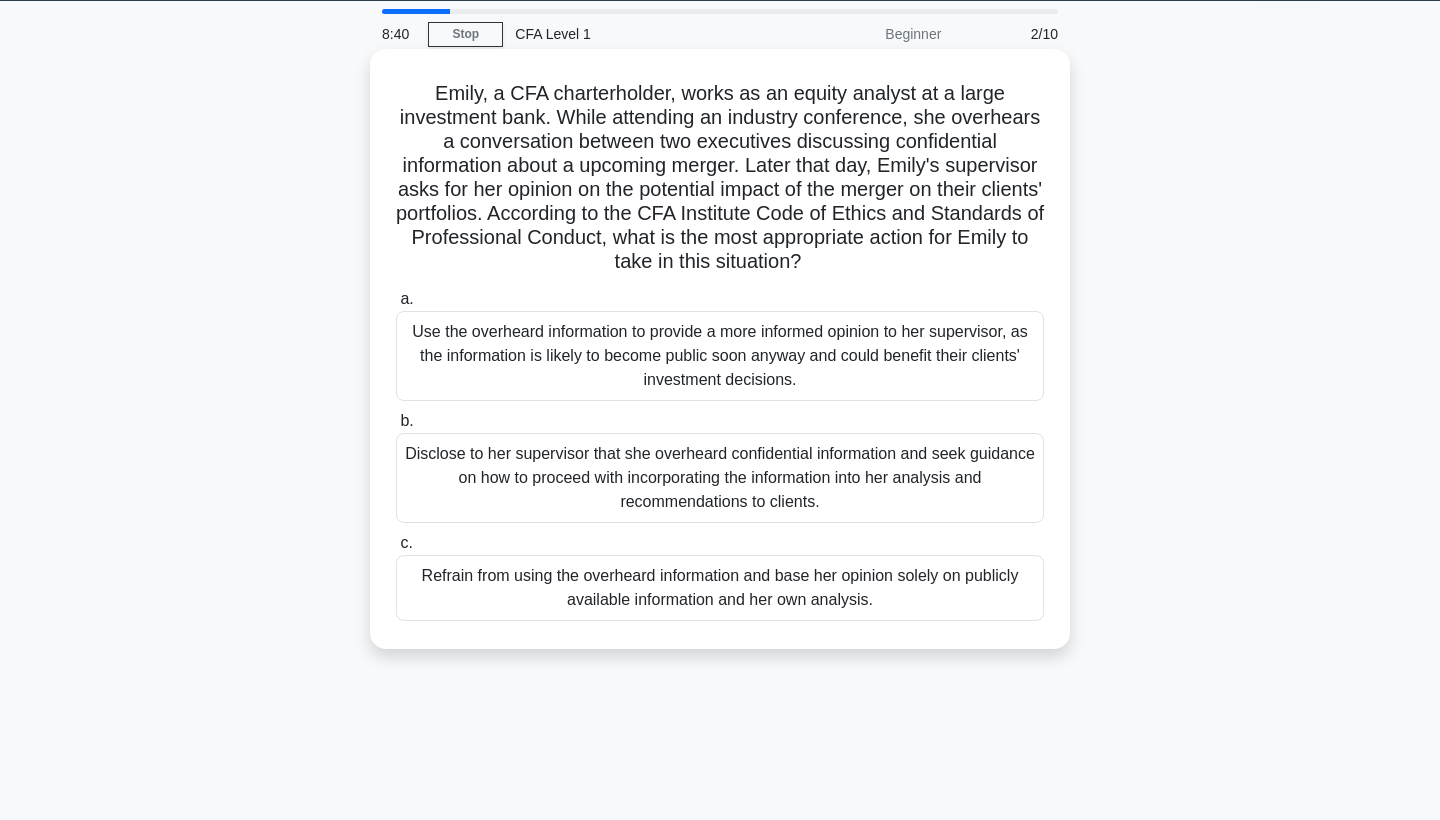 scroll, scrollTop: 61, scrollLeft: 0, axis: vertical 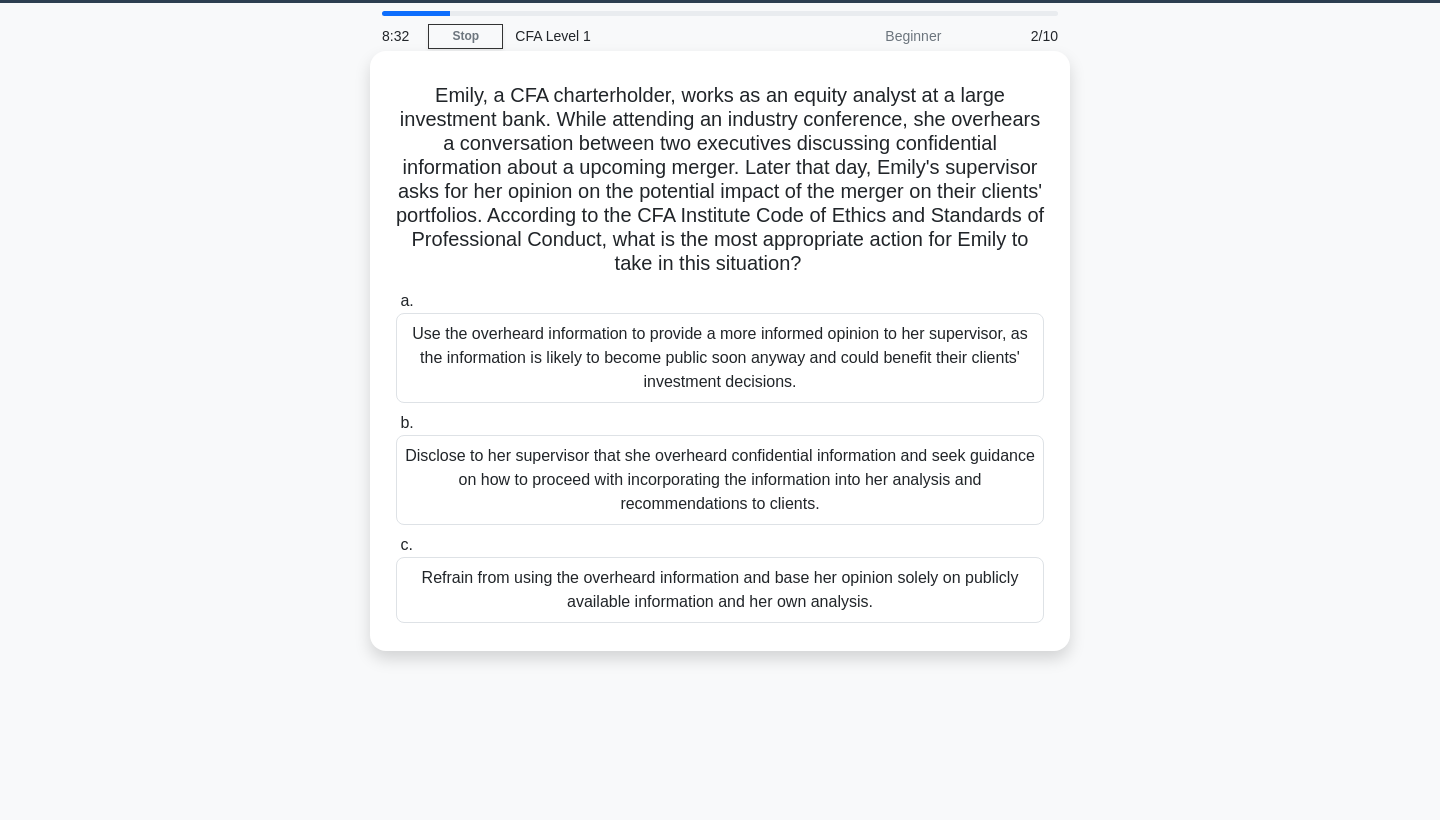 click on "Refrain from using the overheard information and base her opinion solely on publicly available information and her own analysis." at bounding box center (720, 590) 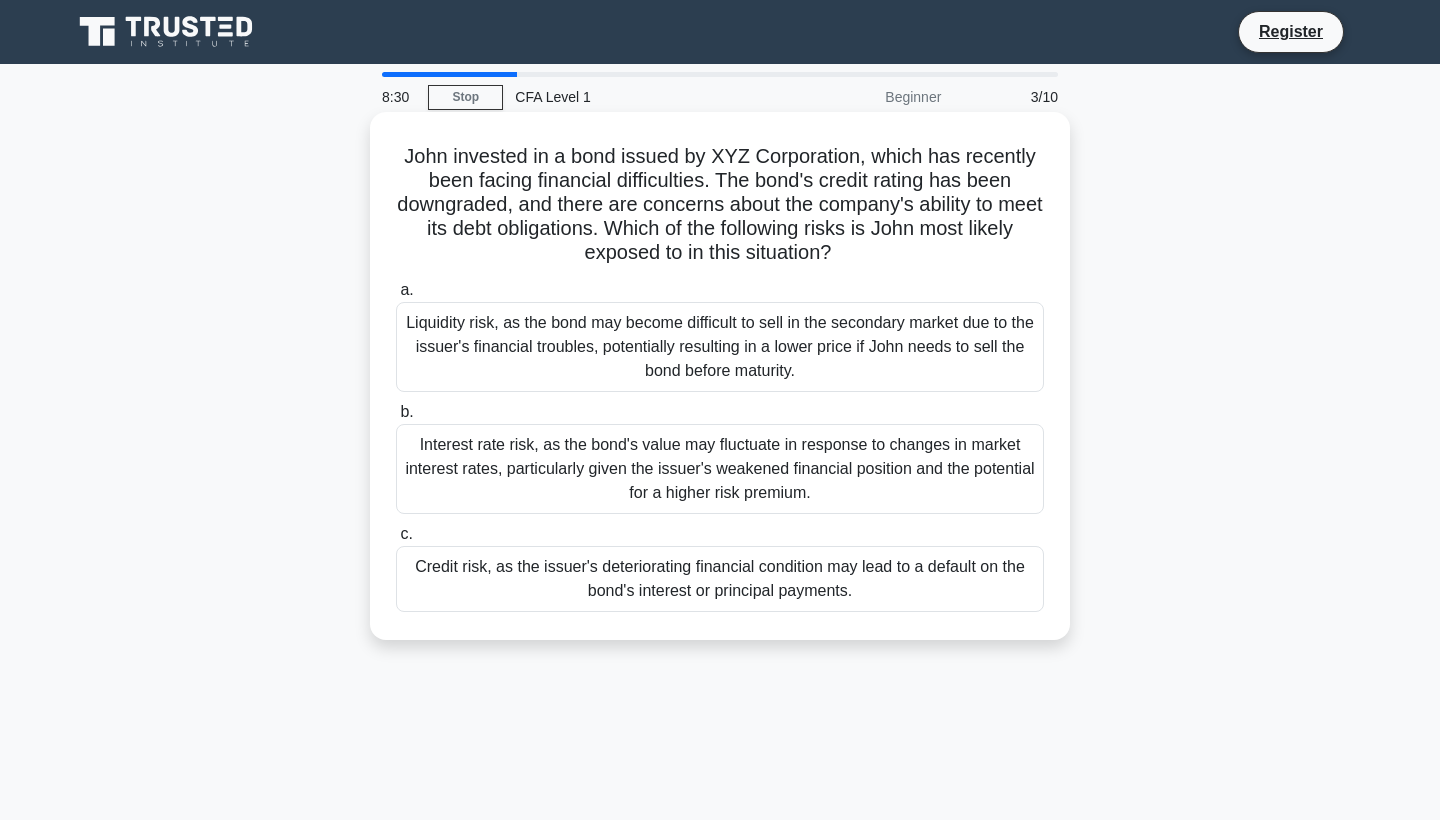 scroll, scrollTop: 0, scrollLeft: 0, axis: both 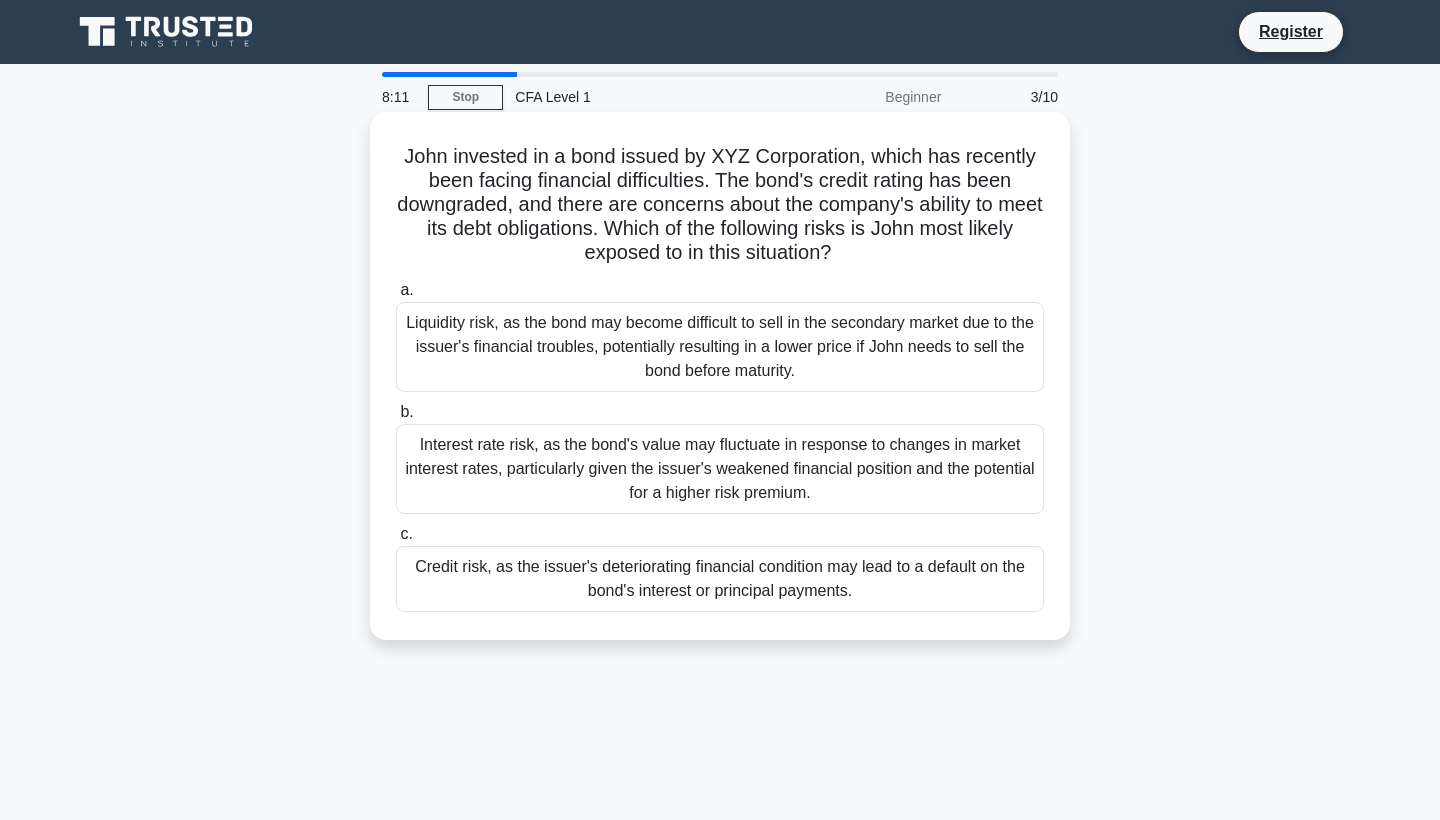 click on "Credit risk, as the issuer's deteriorating financial condition may lead to a default on the bond's interest or principal payments." at bounding box center (720, 579) 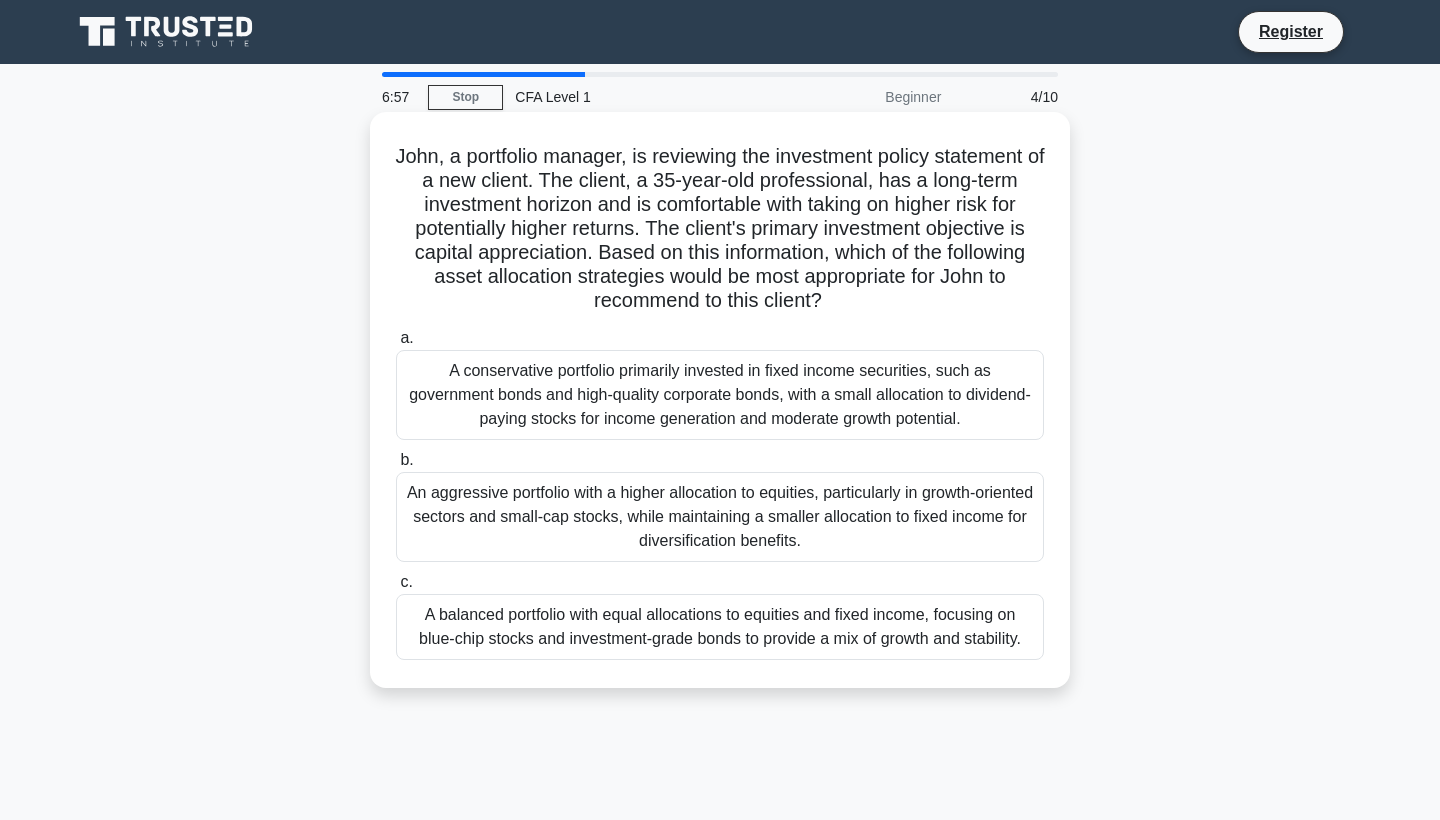 click on "An aggressive portfolio with a higher allocation to equities, particularly in growth-oriented sectors and small-cap stocks, while maintaining a smaller allocation to fixed income for diversification benefits." at bounding box center (720, 517) 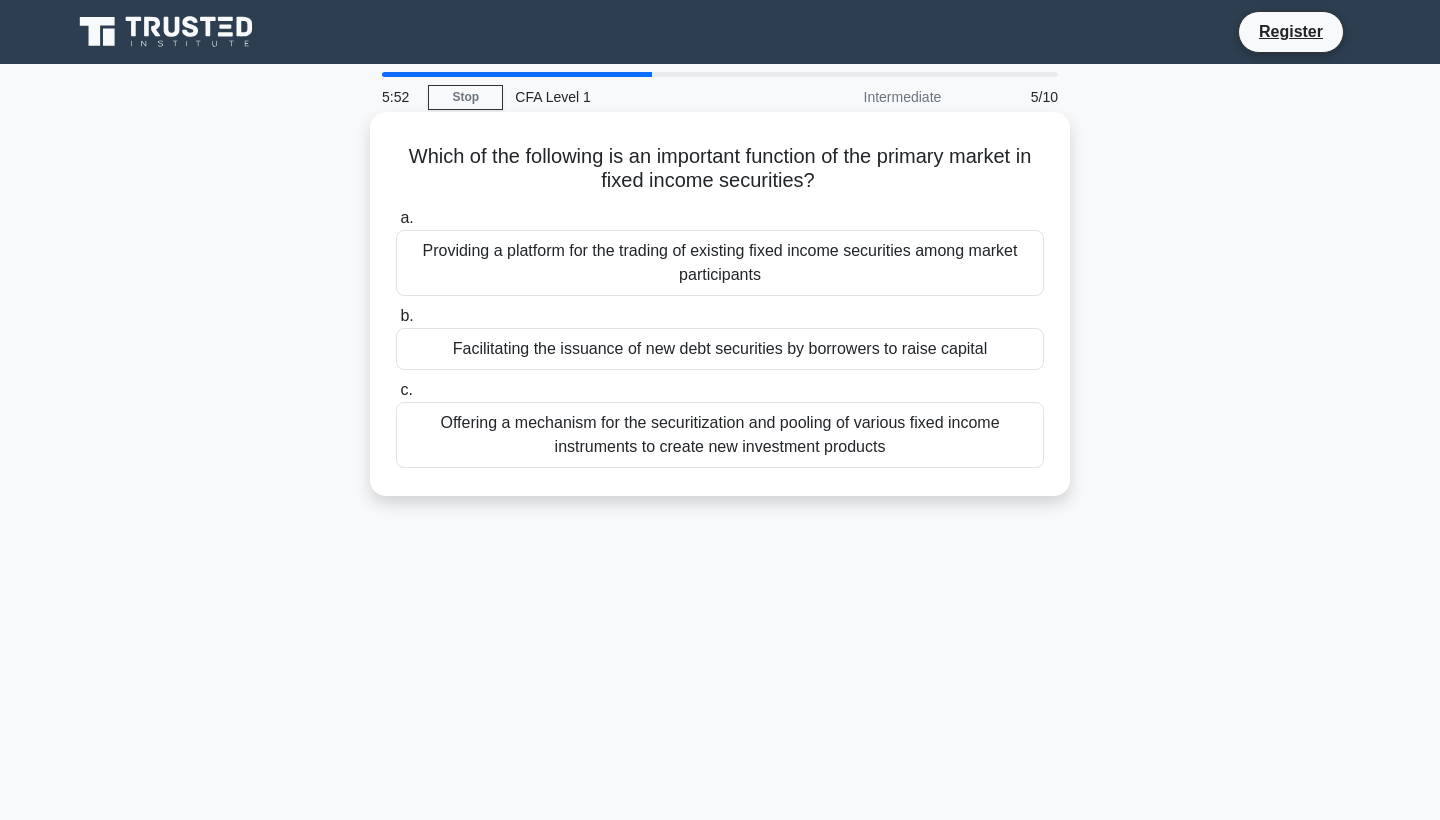 click on "Offering a mechanism for the securitization and pooling of various fixed income instruments to create new investment products" at bounding box center (720, 435) 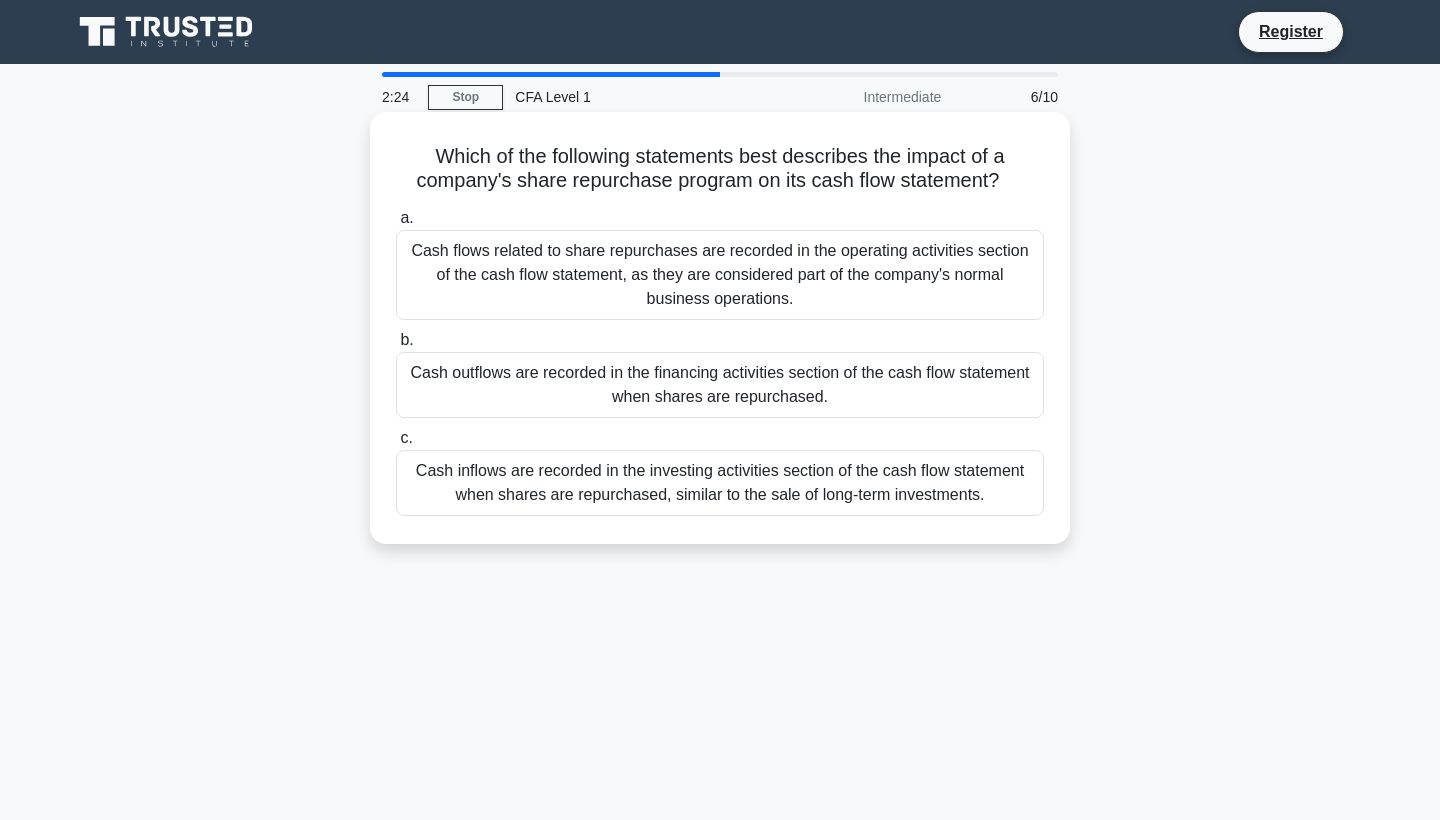 click on "Cash outflows are recorded in the financing activities section of the cash flow statement when shares are repurchased." at bounding box center (720, 385) 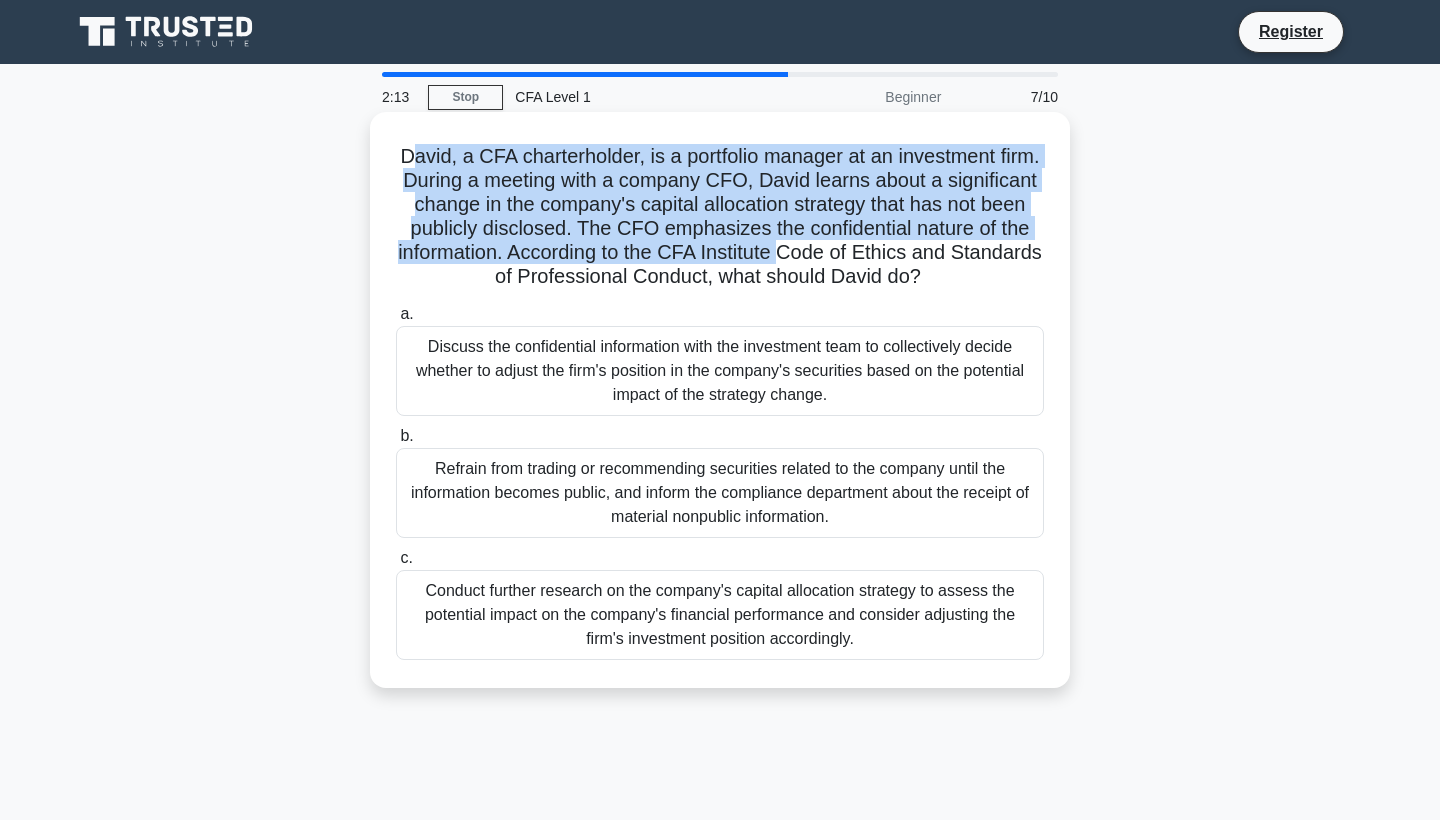 drag, startPoint x: 407, startPoint y: 158, endPoint x: 781, endPoint y: 259, distance: 387.39774 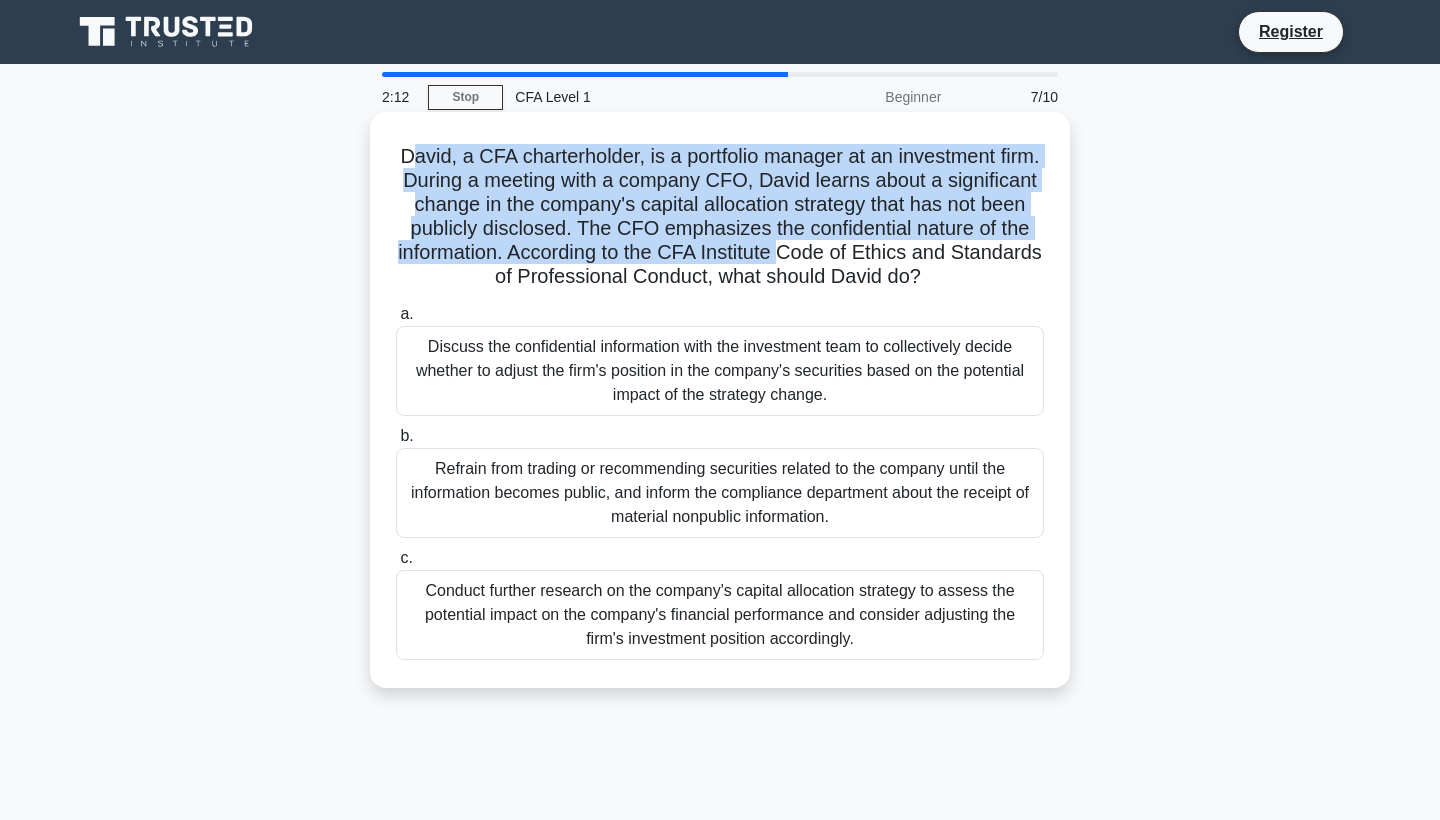 click on "David, a CFA charterholder, is a portfolio manager at an investment firm. During a meeting with a company CFO, David learns about a significant change in the company's capital allocation strategy that has not been publicly disclosed. The CFO emphasizes the confidential nature of the information. According to the CFA Institute Code of Ethics and Standards of Professional Conduct, what should David do?
.spinner_0XTQ{transform-origin:center;animation:spinner_y6GP .75s linear infinite}@keyframes spinner_y6GP{100%{transform:rotate(360deg)}}" at bounding box center [720, 217] 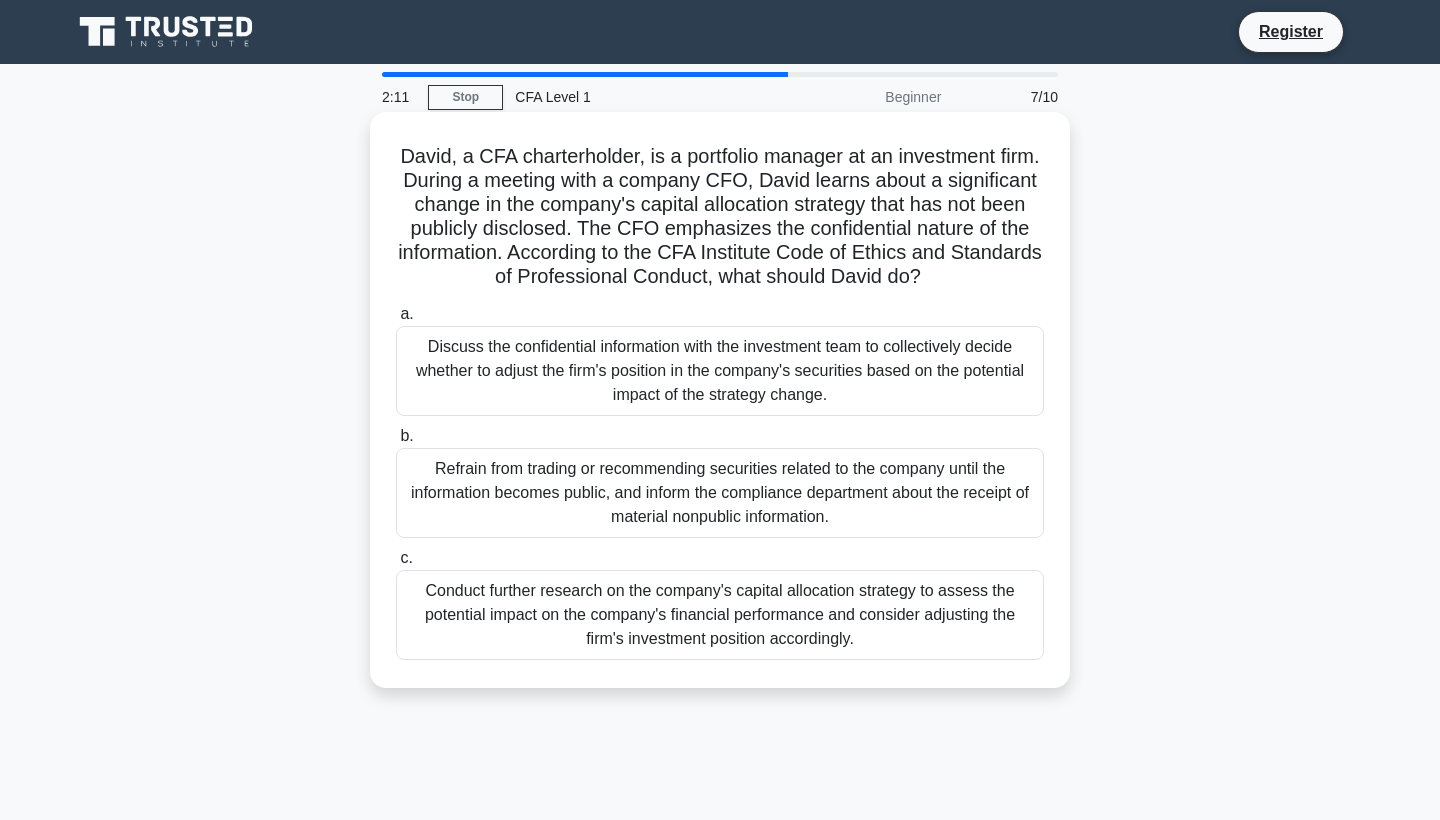 drag, startPoint x: 925, startPoint y: 277, endPoint x: 426, endPoint y: 155, distance: 513.6974 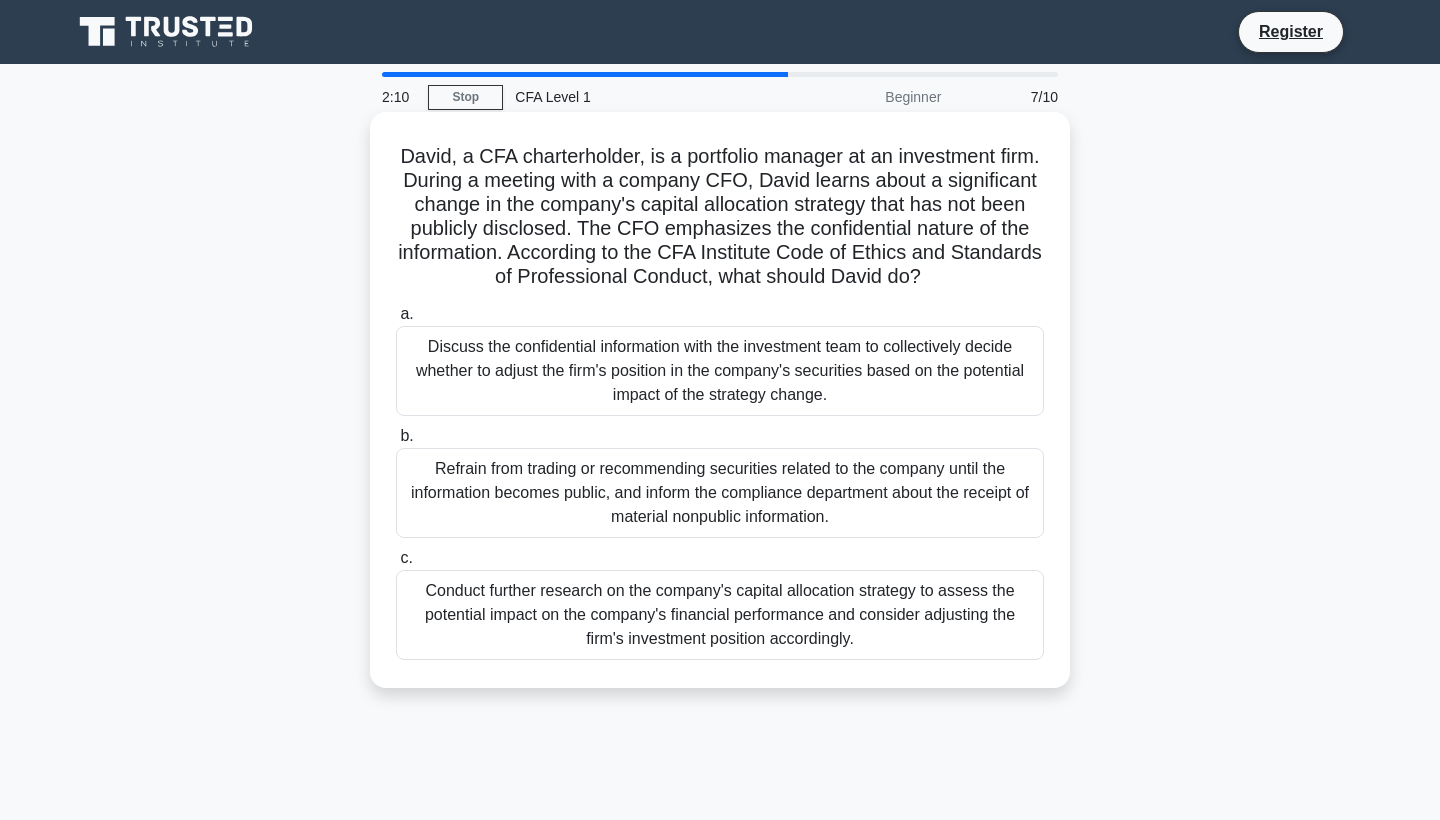 click on "David, a CFA charterholder, is a portfolio manager at an investment firm. During a meeting with a company CFO, David learns about a significant change in the company's capital allocation strategy that has not been publicly disclosed. The CFO emphasizes the confidential nature of the information. According to the CFA Institute Code of Ethics and Standards of Professional Conduct, what should David do?
.spinner_0XTQ{transform-origin:center;animation:spinner_y6GP .75s linear infinite}@keyframes spinner_y6GP{100%{transform:rotate(360deg)}}" at bounding box center [720, 217] 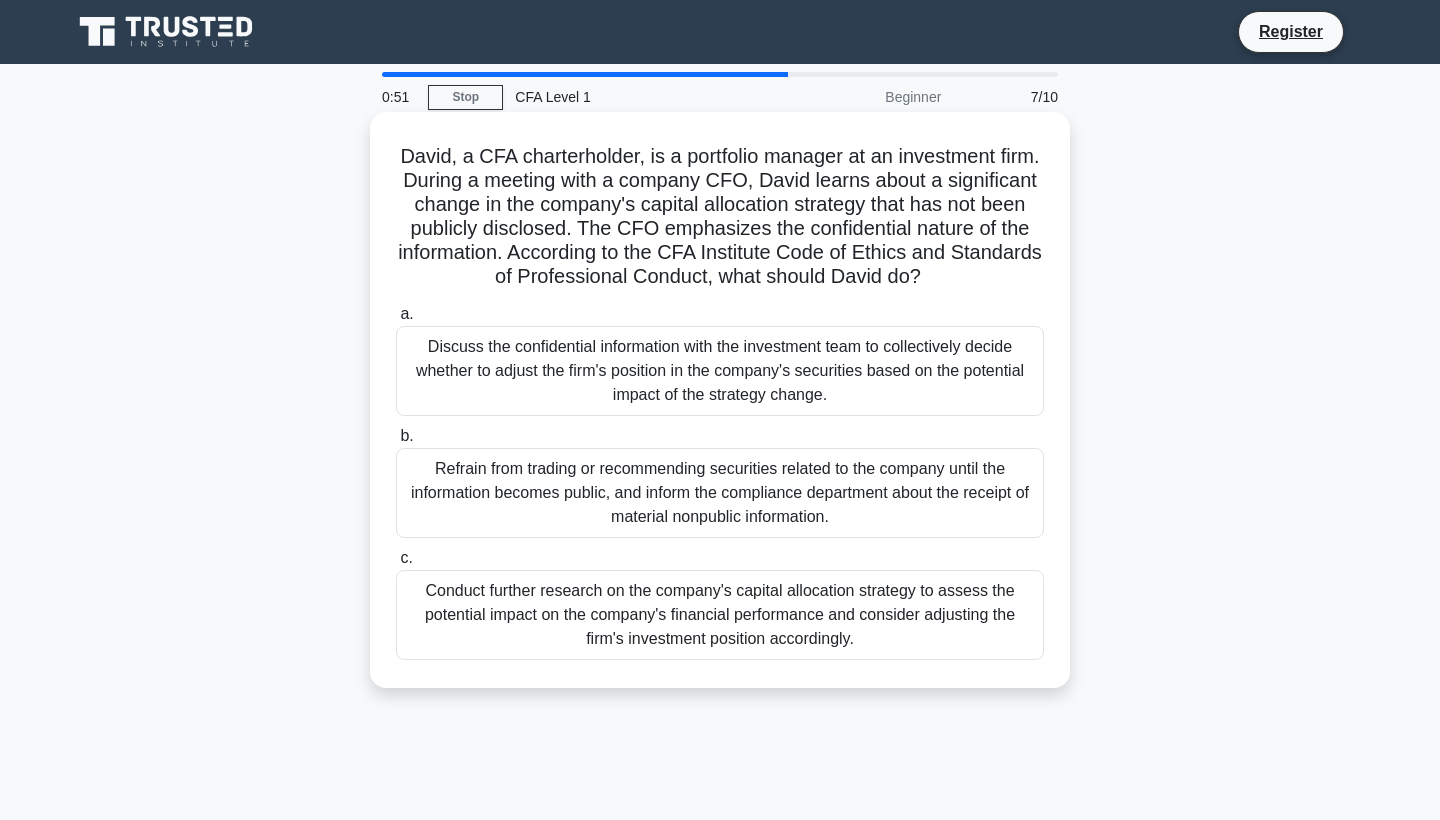 click on "Refrain from trading or recommending securities related to the company until the information becomes public, and inform the compliance department about the receipt of material nonpublic information." at bounding box center (720, 493) 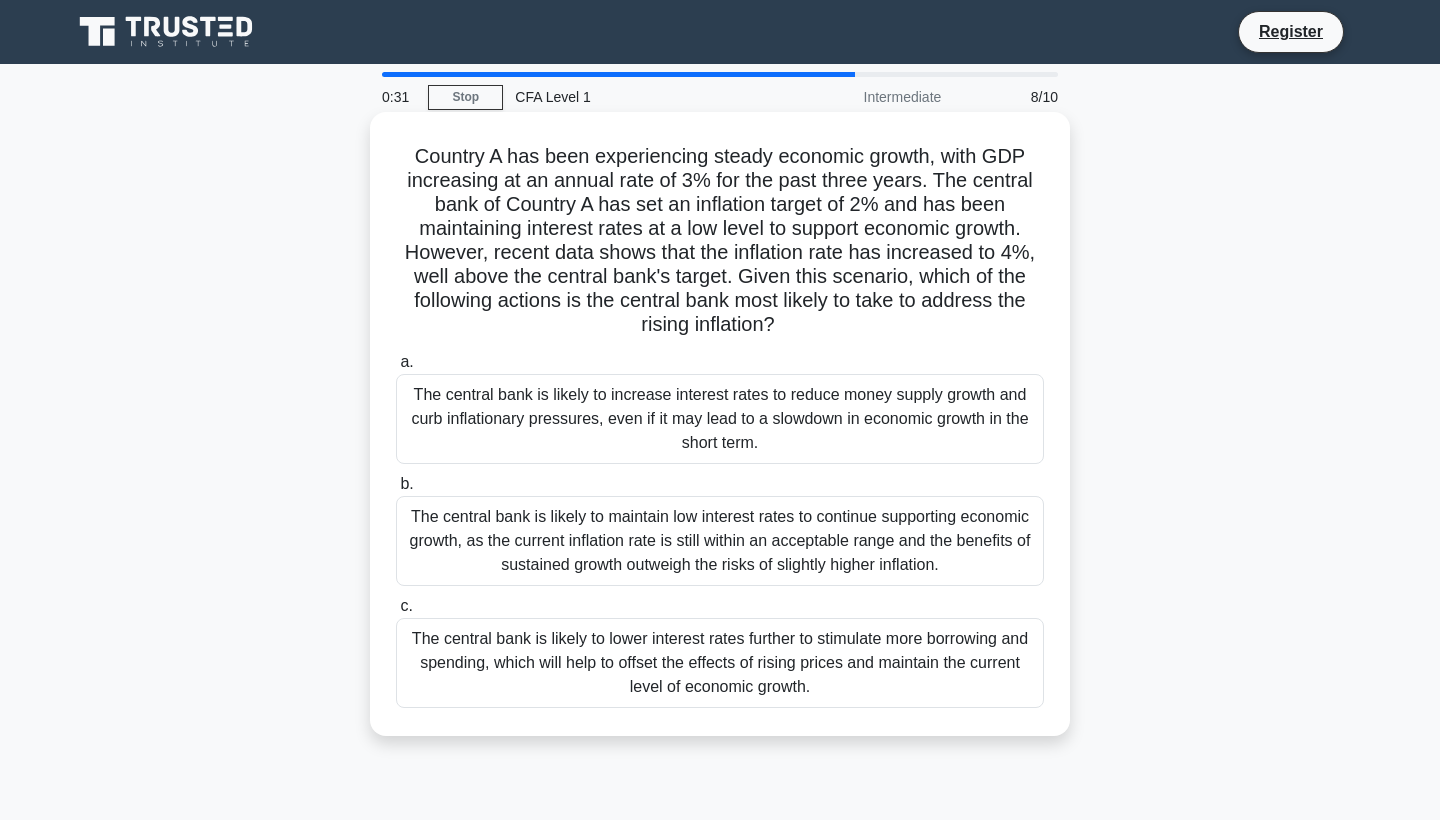click on "The central bank is likely to increase interest rates to reduce money supply growth and curb inflationary pressures, even if it may lead to a slowdown in economic growth in the short term." at bounding box center [720, 419] 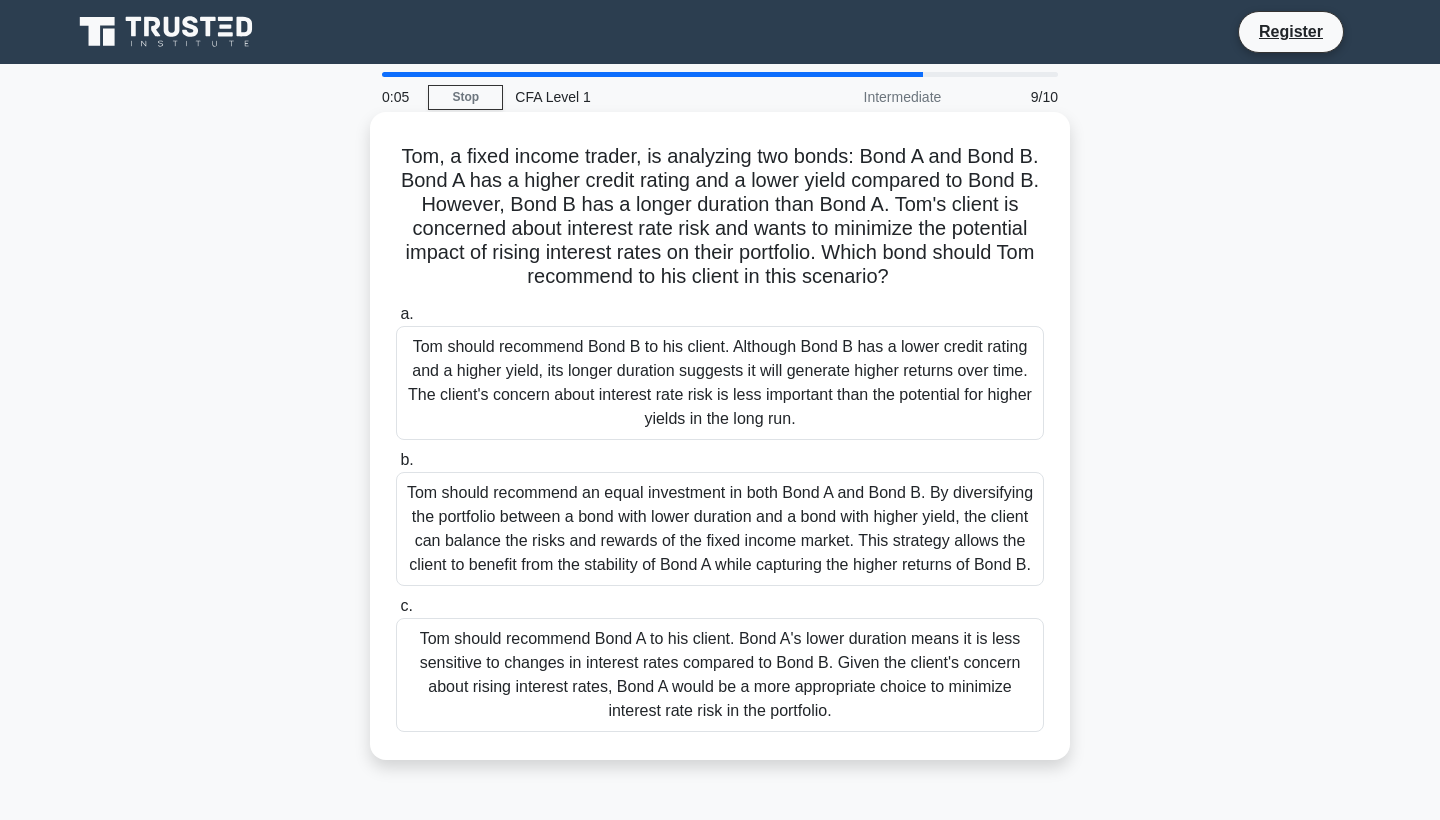 click on "Tom should recommend Bond A to his client. Bond A's lower duration means it is less sensitive to changes in interest rates compared to Bond B. Given the client's concern about rising interest rates, Bond A would be a more appropriate choice to minimize interest rate risk in the portfolio." at bounding box center [720, 675] 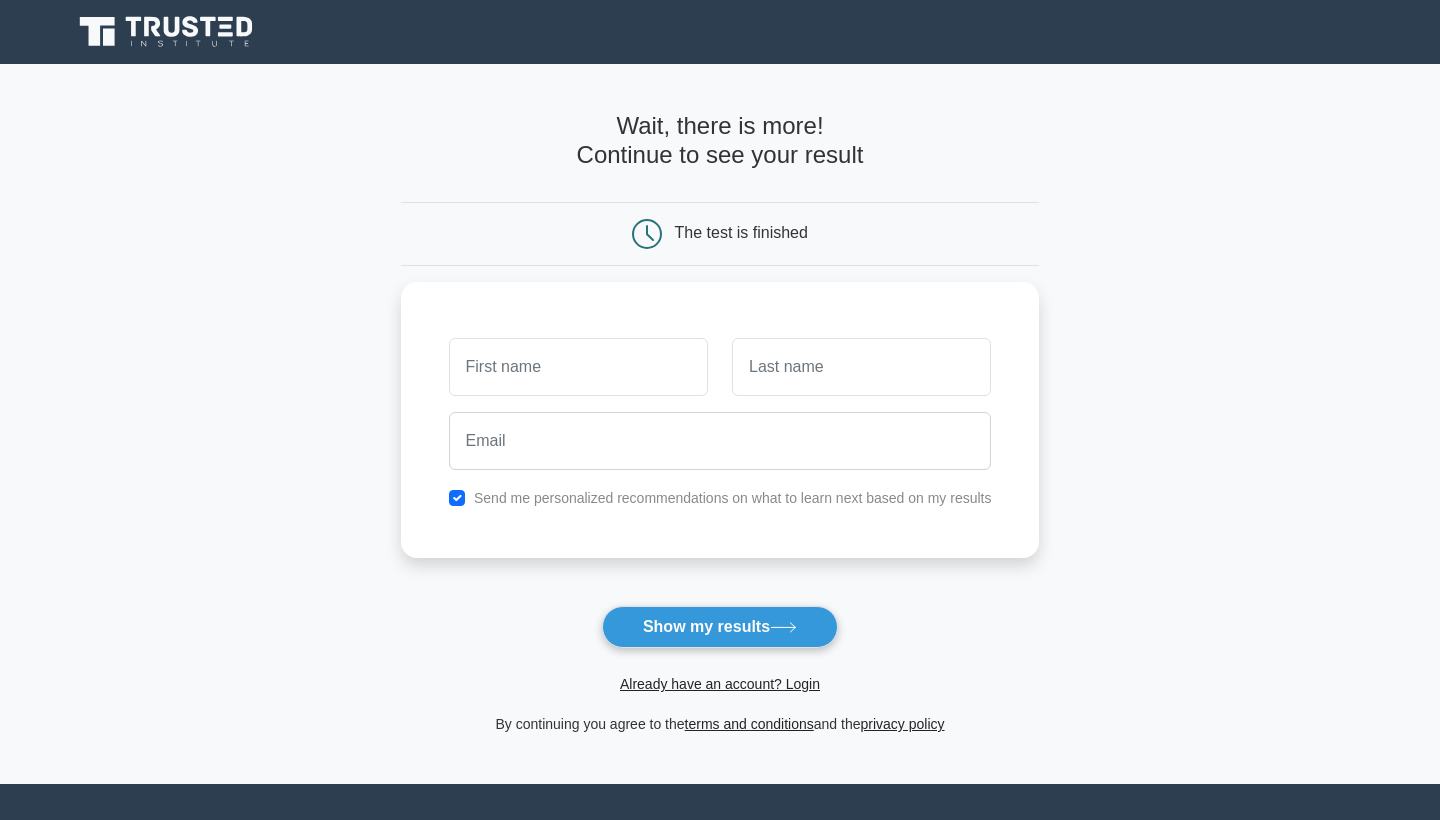 scroll, scrollTop: 0, scrollLeft: 0, axis: both 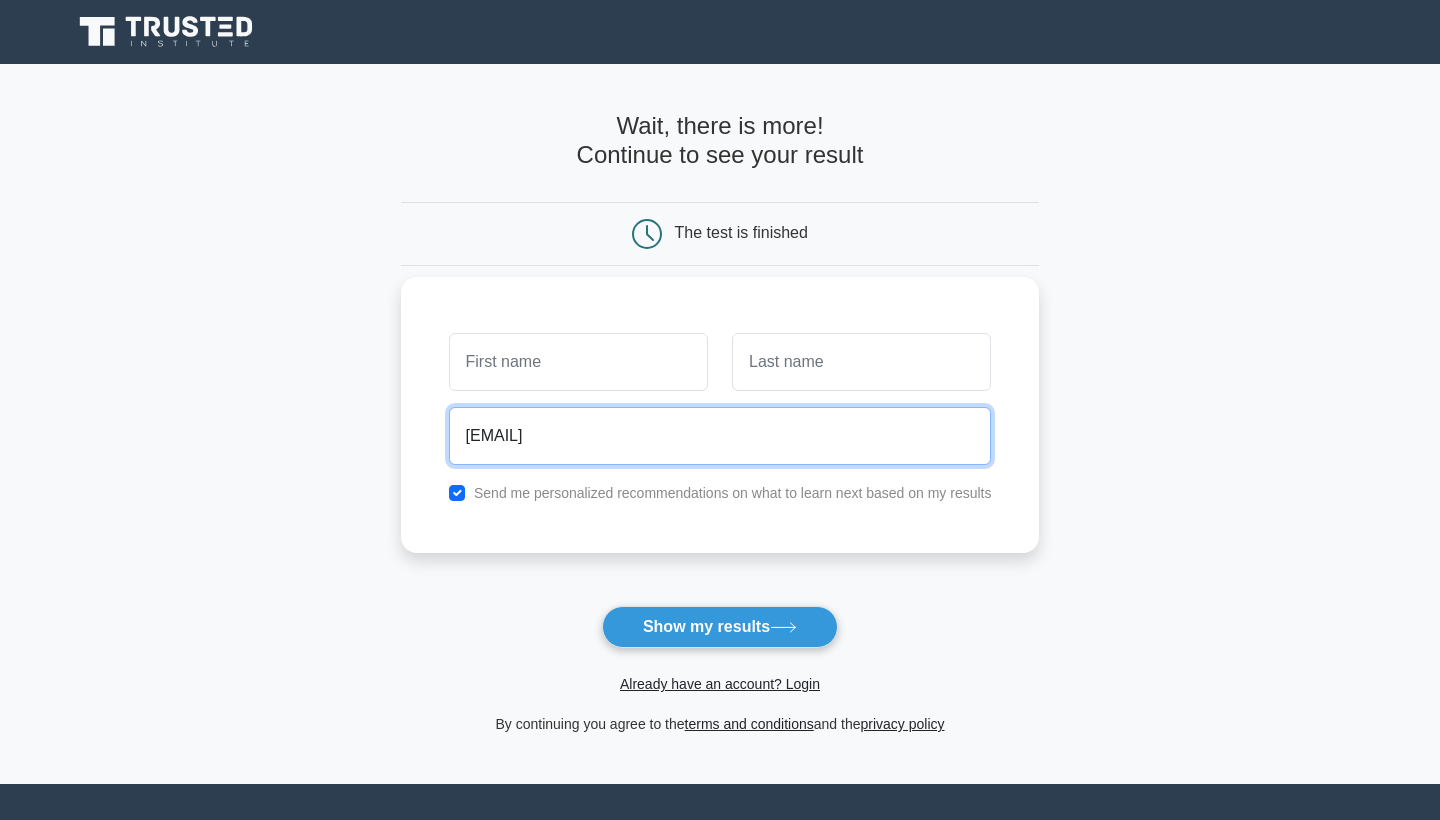 type on "jessiephua13@gmail.com" 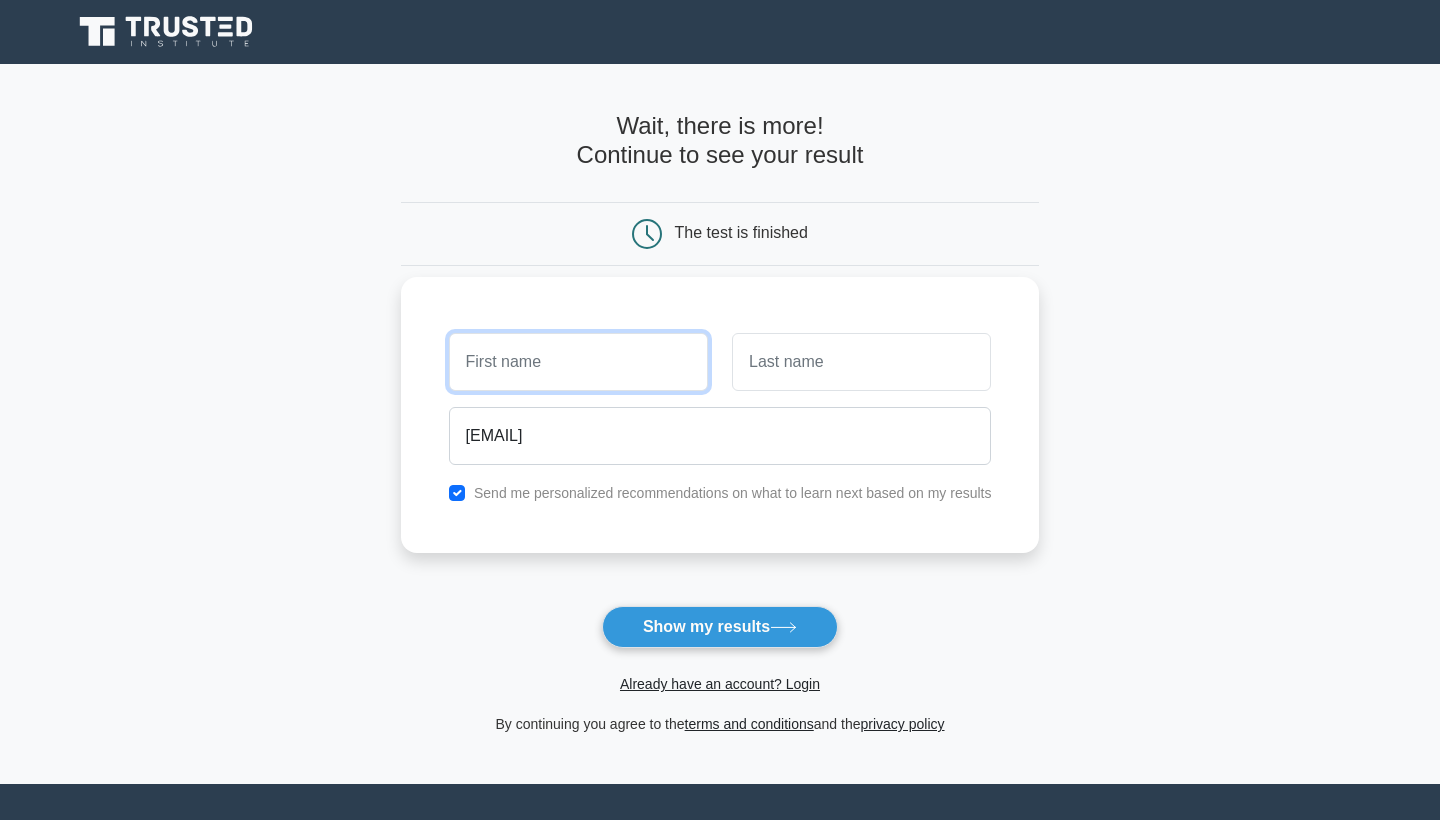 click at bounding box center [578, 362] 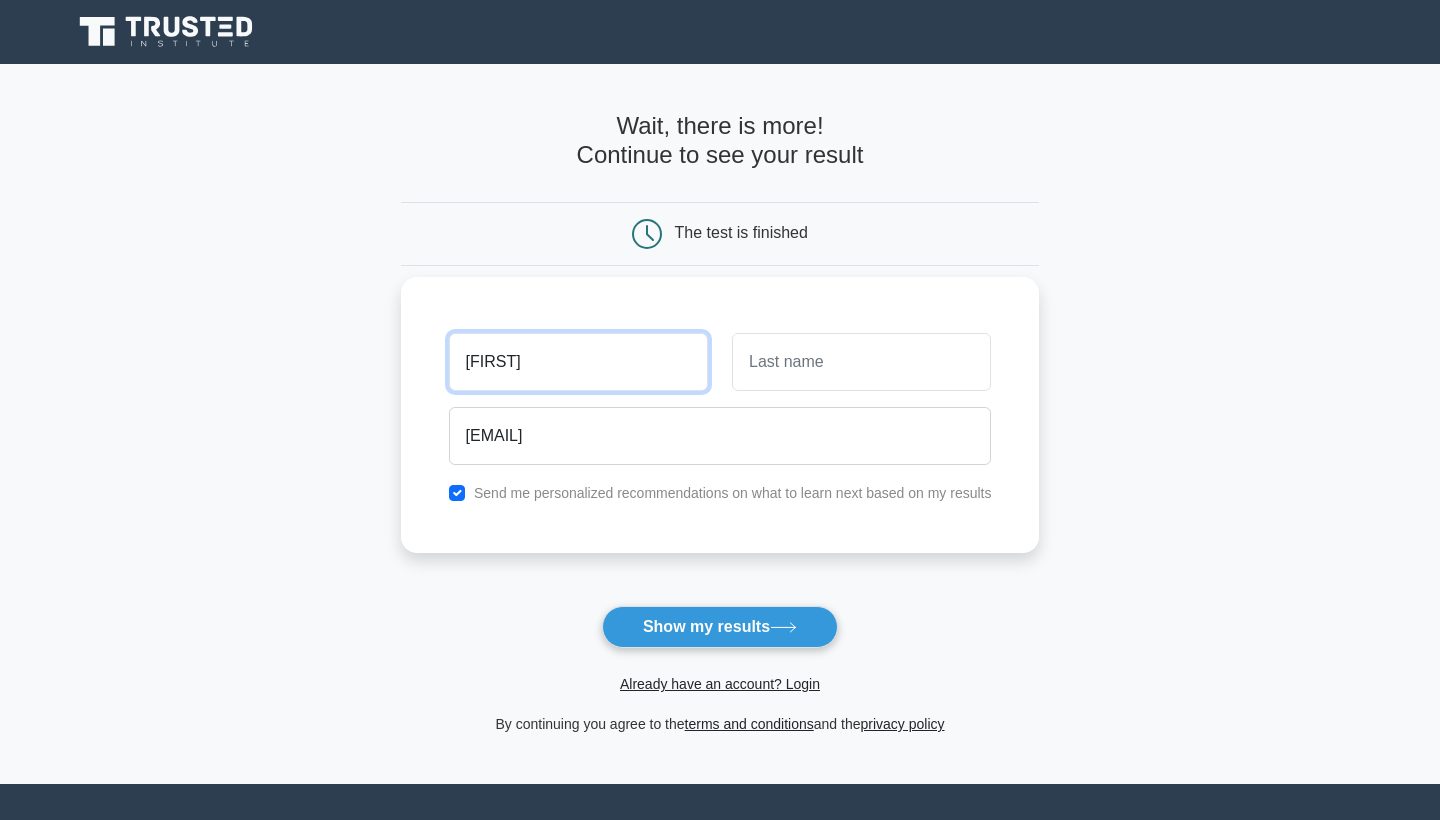 type on "jessie" 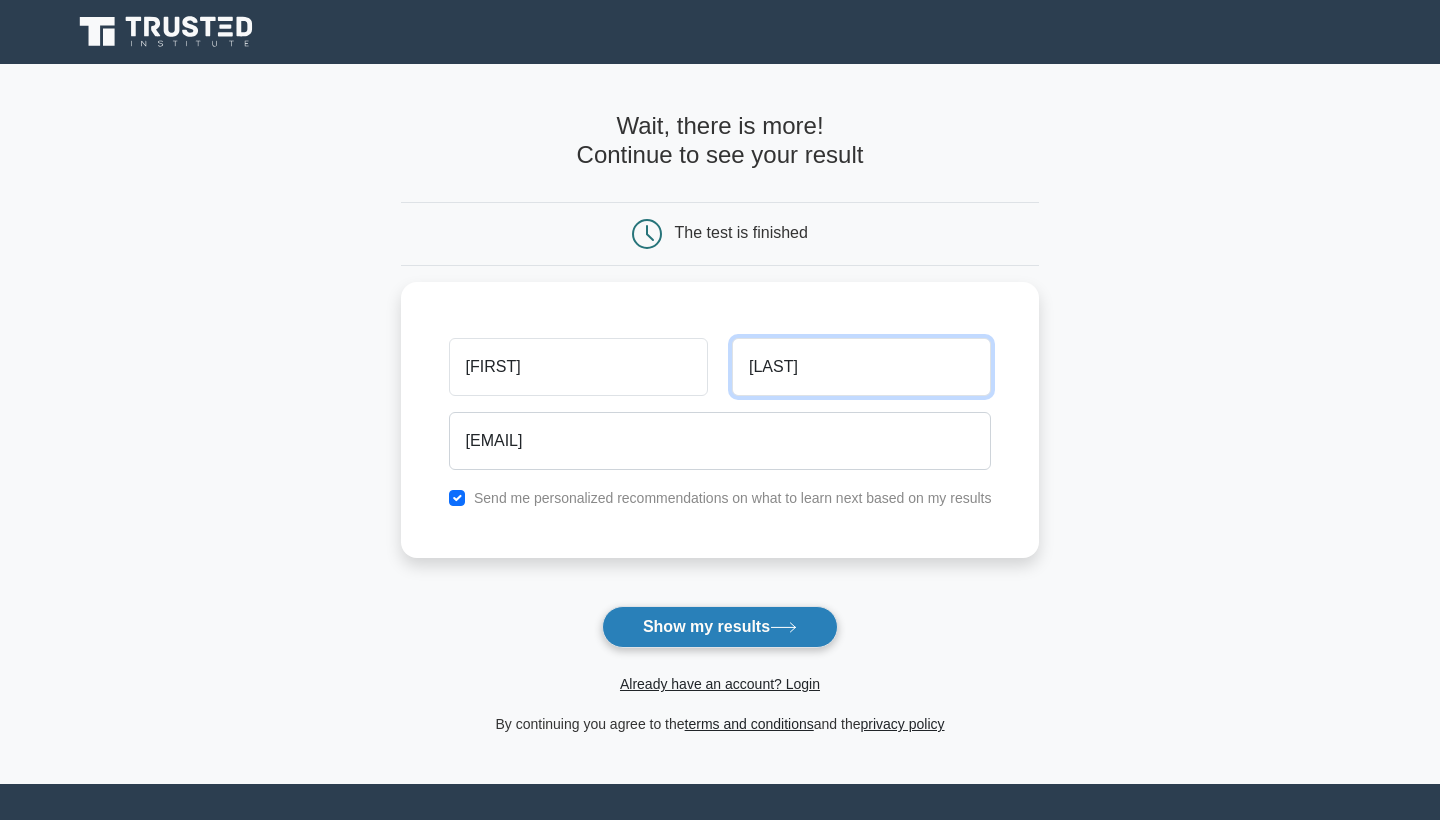 type on "phua" 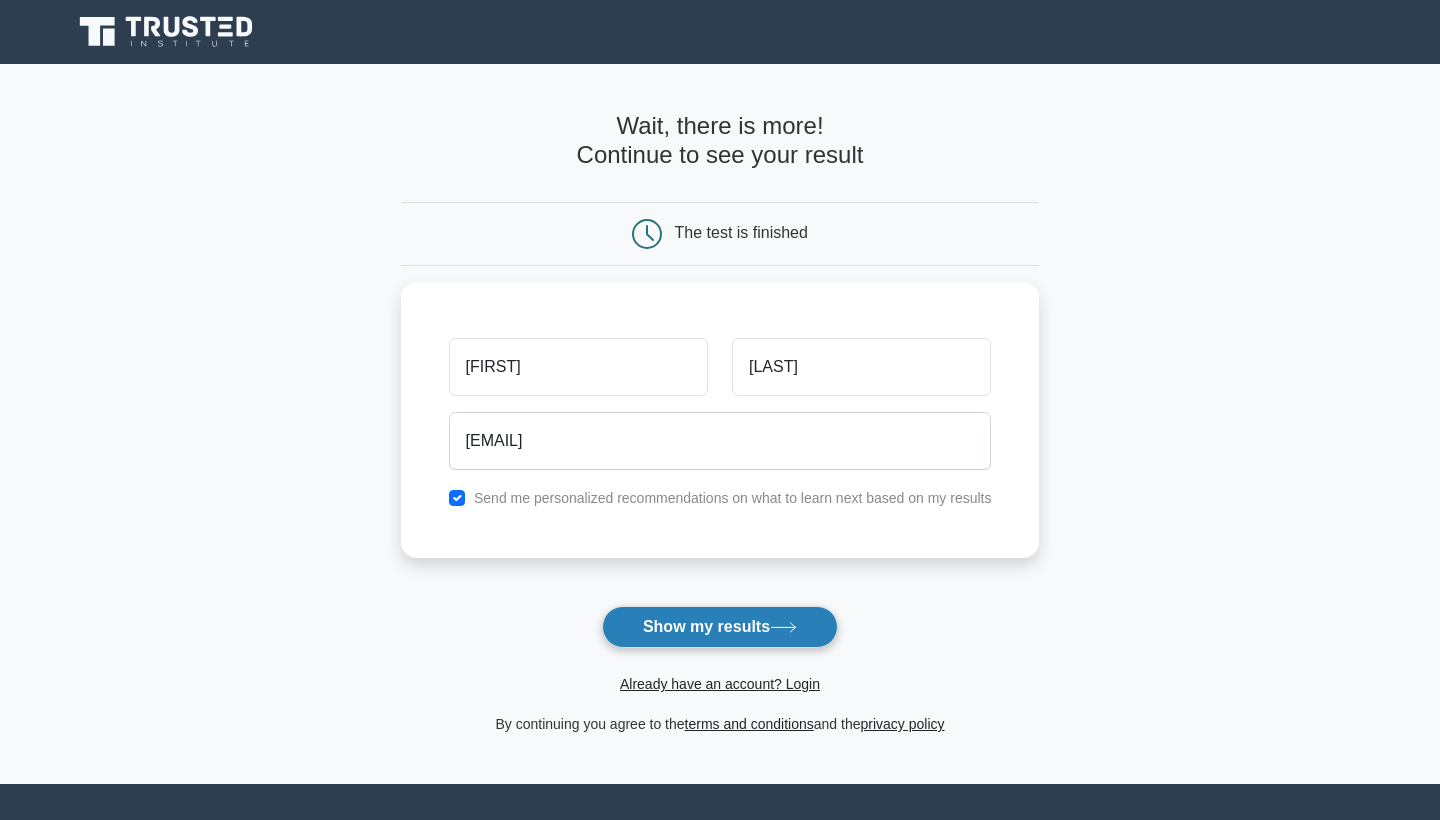 click on "Show my results" at bounding box center [720, 627] 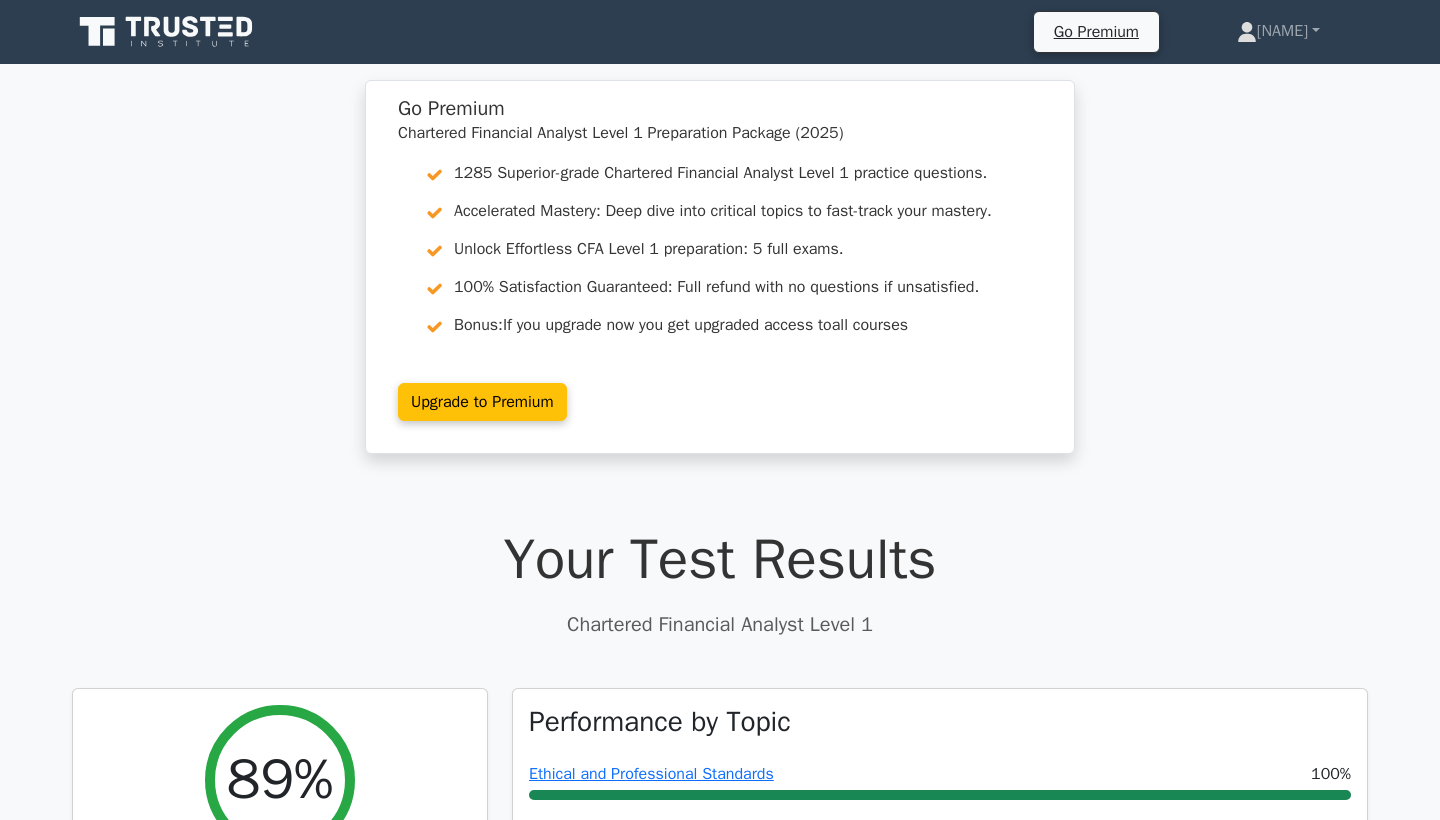 scroll, scrollTop: 0, scrollLeft: 0, axis: both 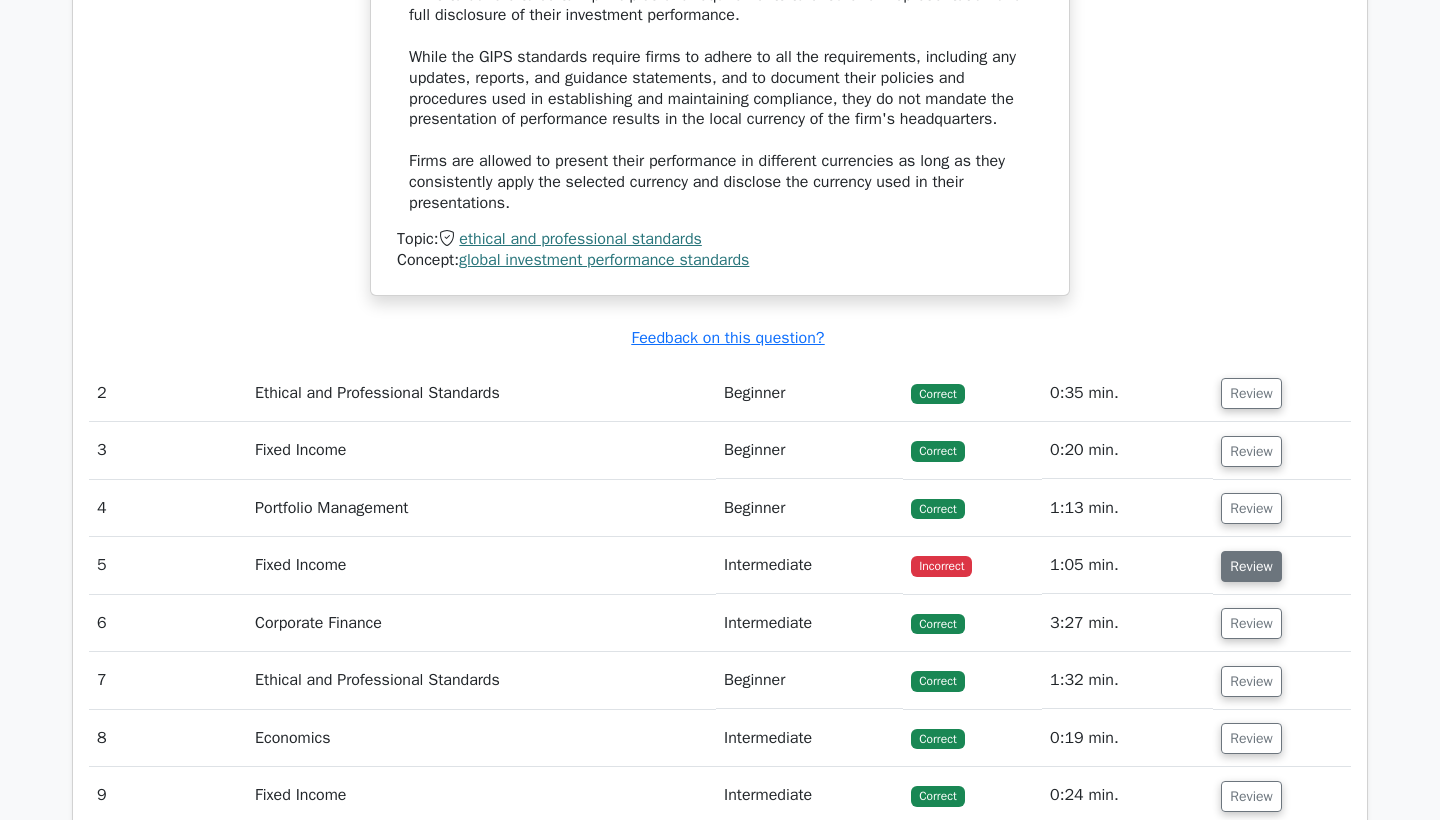 click on "Review" at bounding box center [1251, 566] 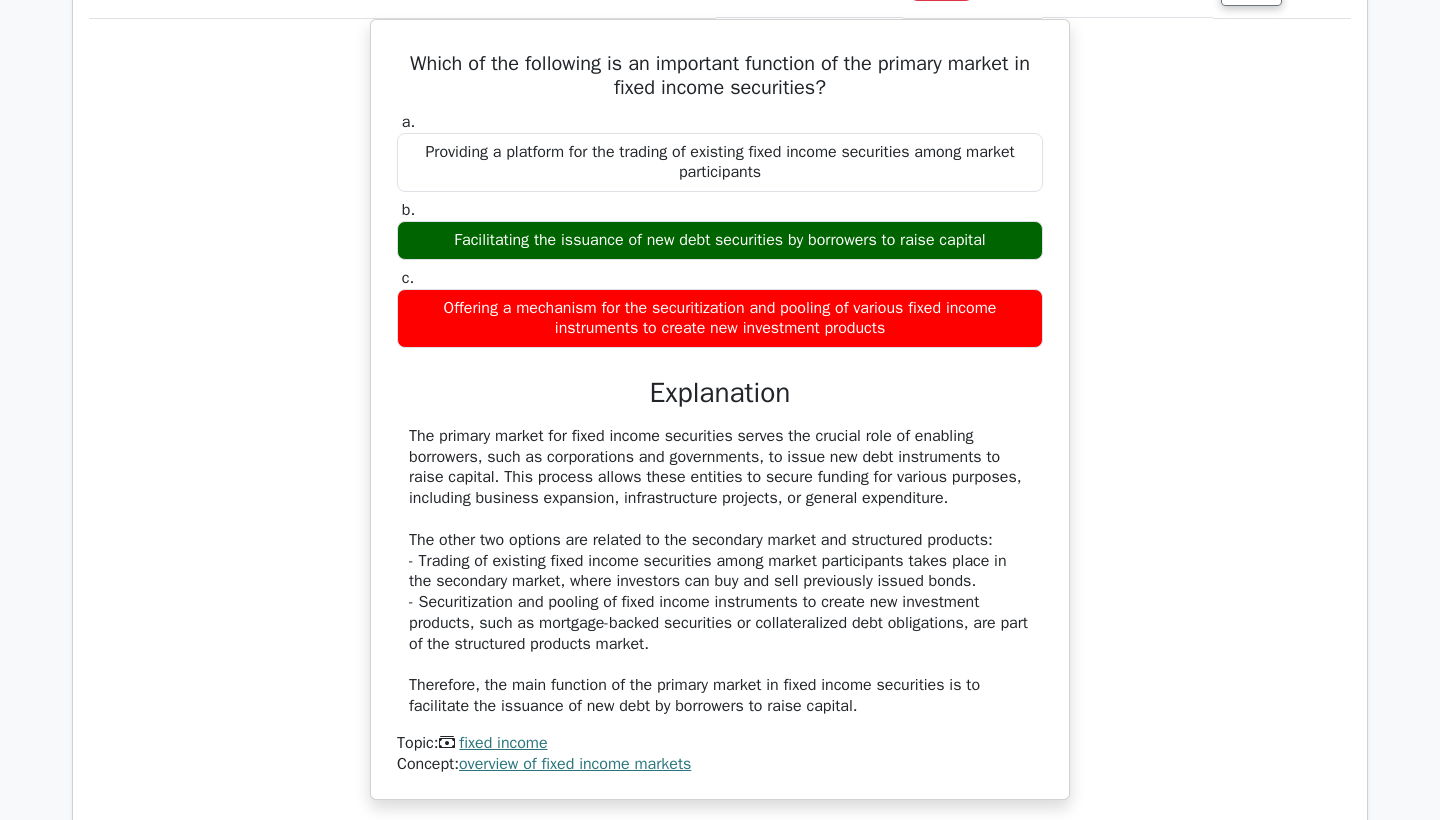 scroll, scrollTop: 2629, scrollLeft: 0, axis: vertical 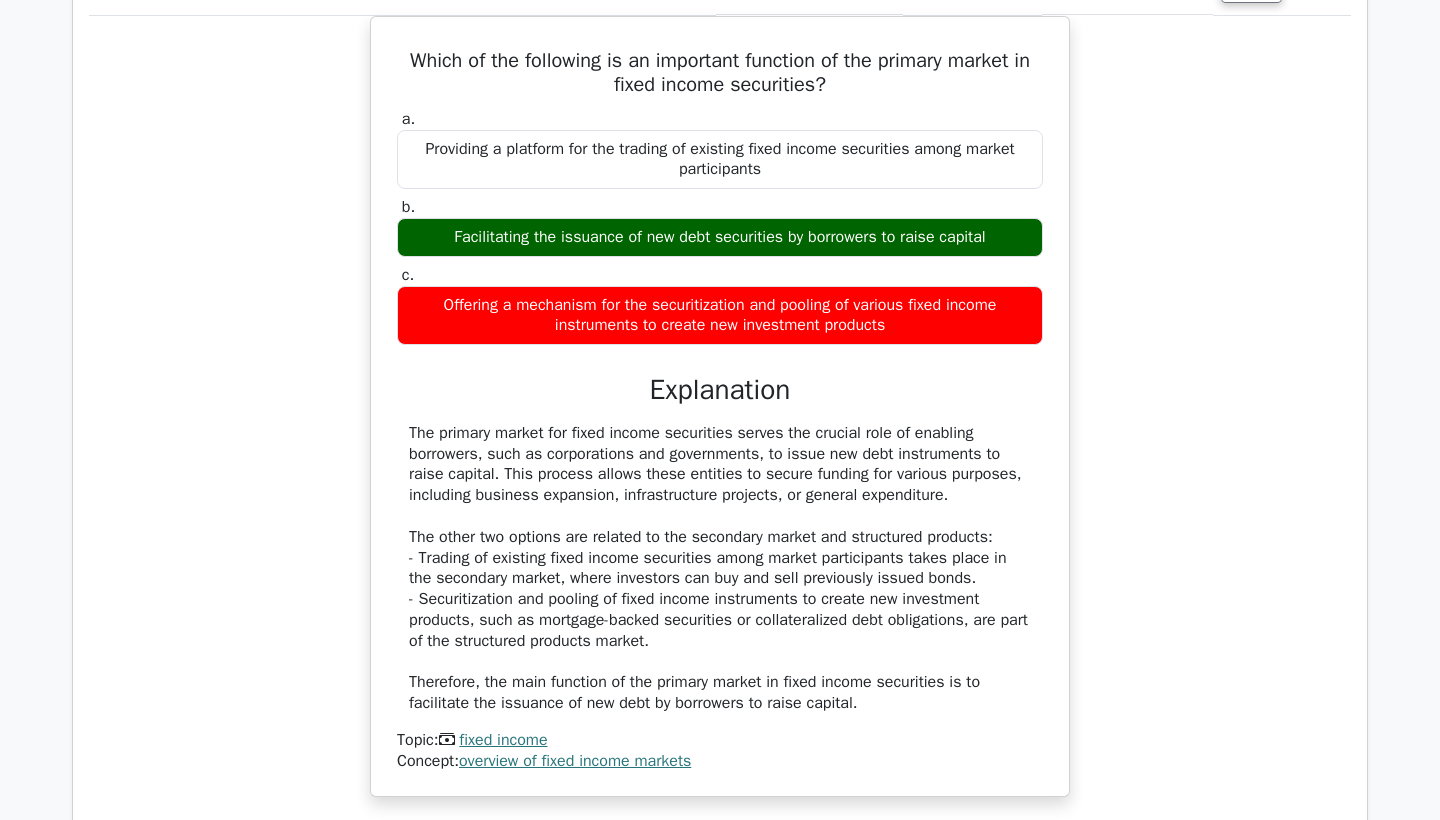 click on "Which of the following is an important function of the primary market in fixed income securities?
a.
Providing a platform for the trading of existing fixed income securities among market participants
b.
c." at bounding box center (720, 418) 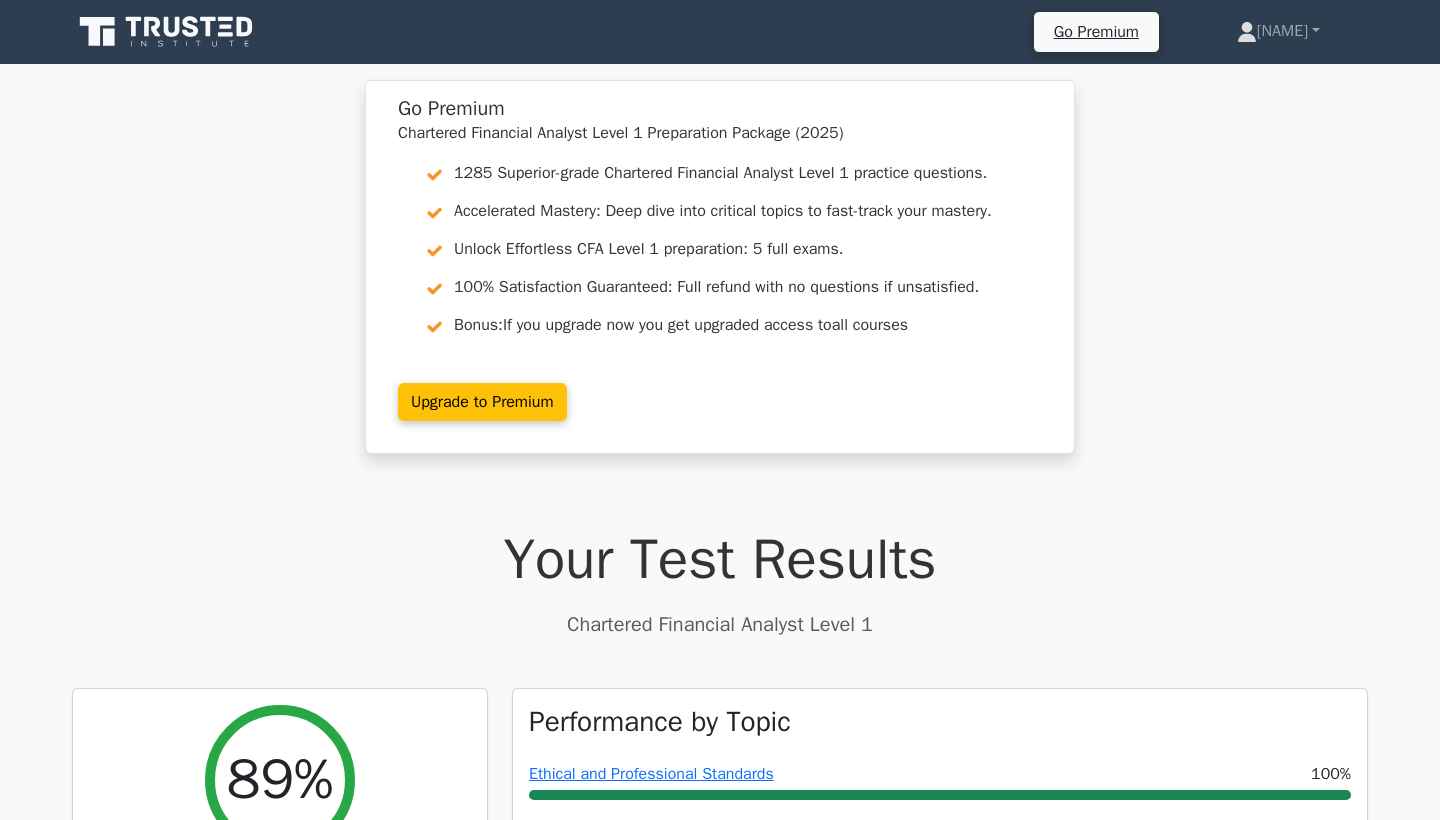 scroll, scrollTop: 0, scrollLeft: 0, axis: both 